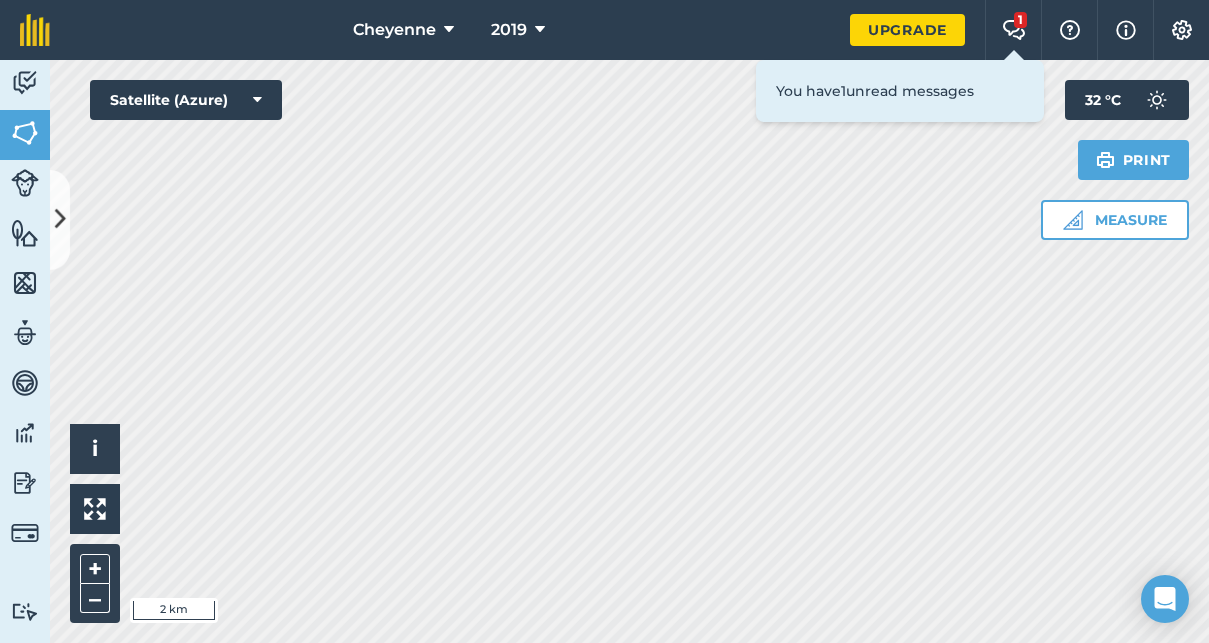 scroll, scrollTop: 0, scrollLeft: 0, axis: both 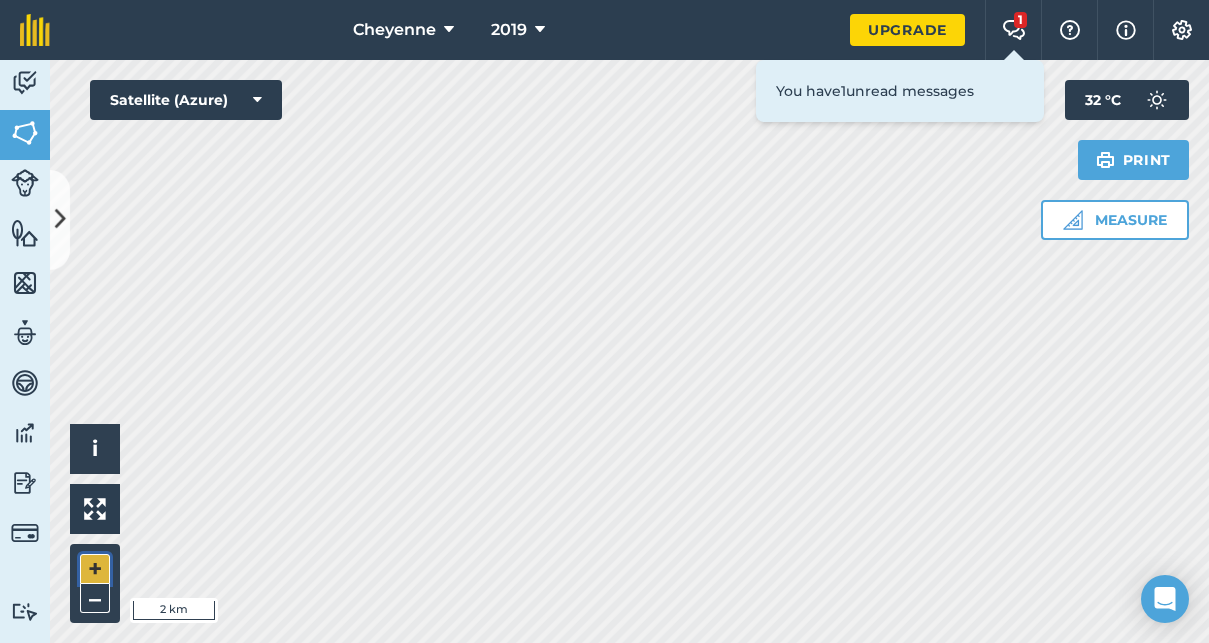 click on "+" at bounding box center [95, 569] 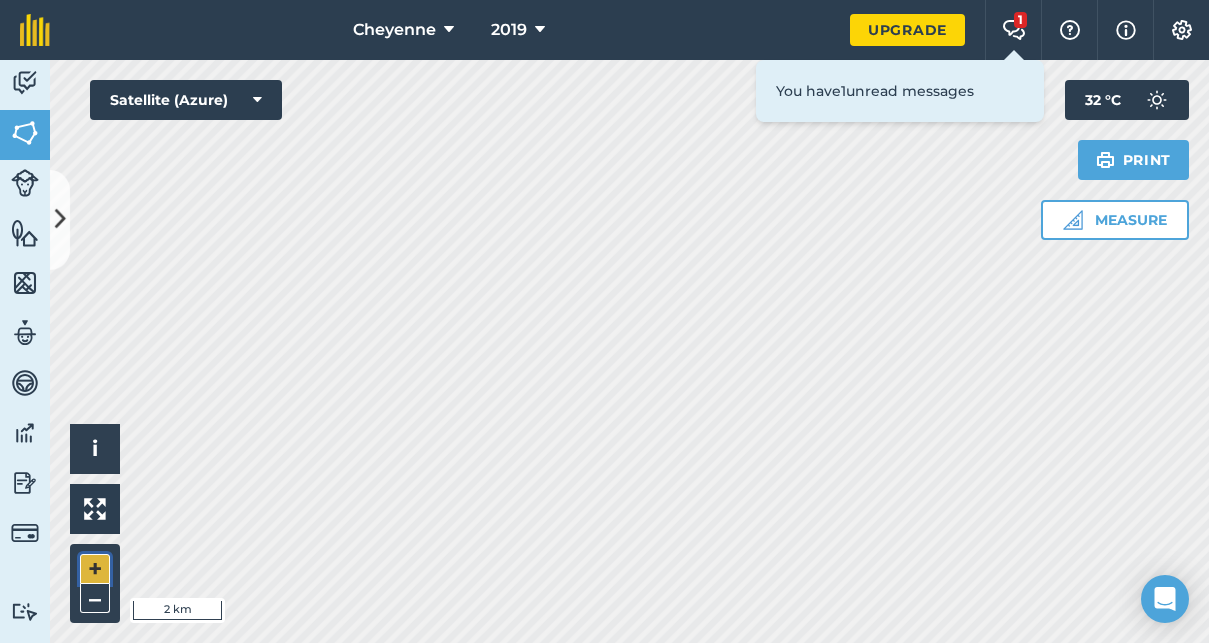 click on "+" at bounding box center (95, 569) 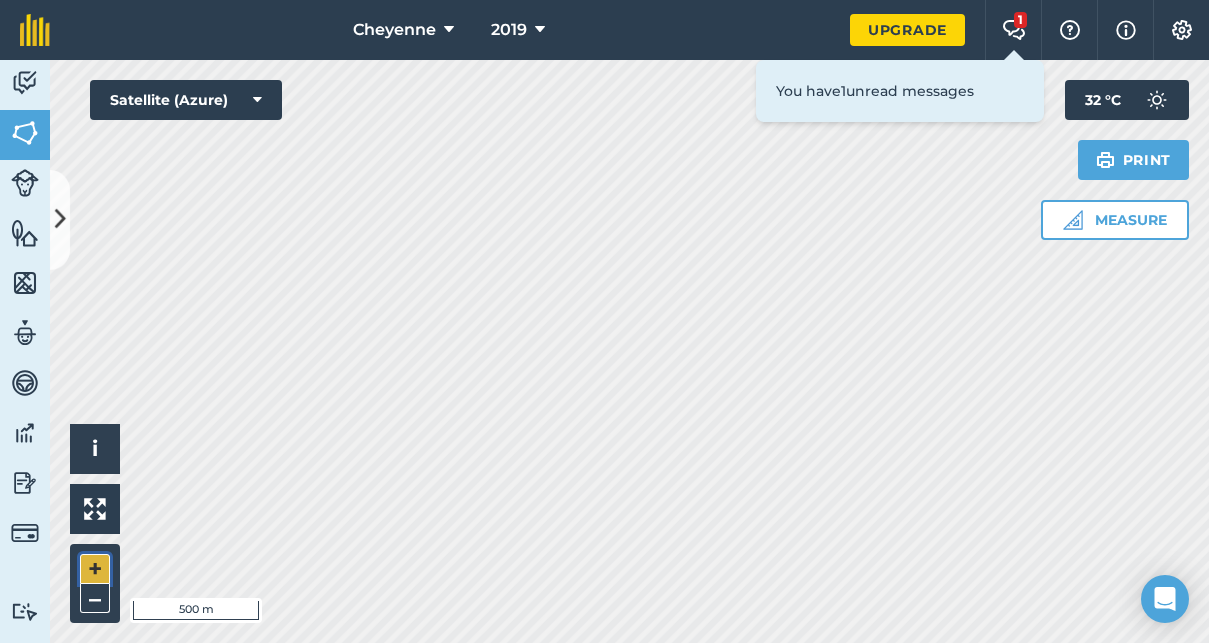 click on "+" at bounding box center (95, 569) 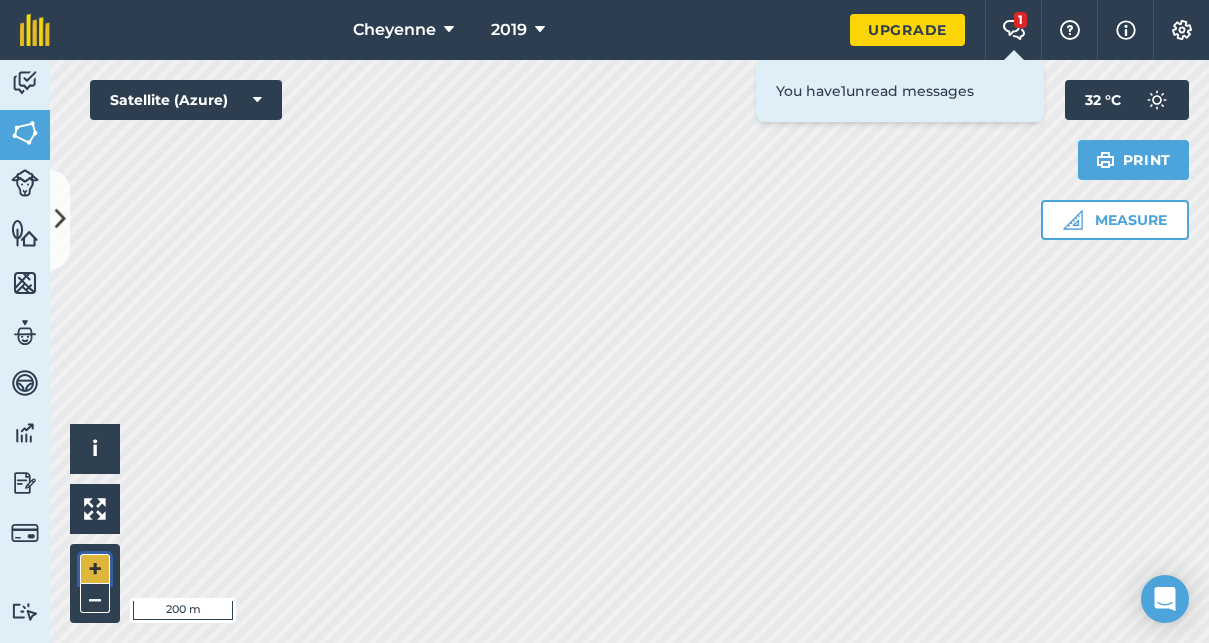 click on "+" at bounding box center (95, 569) 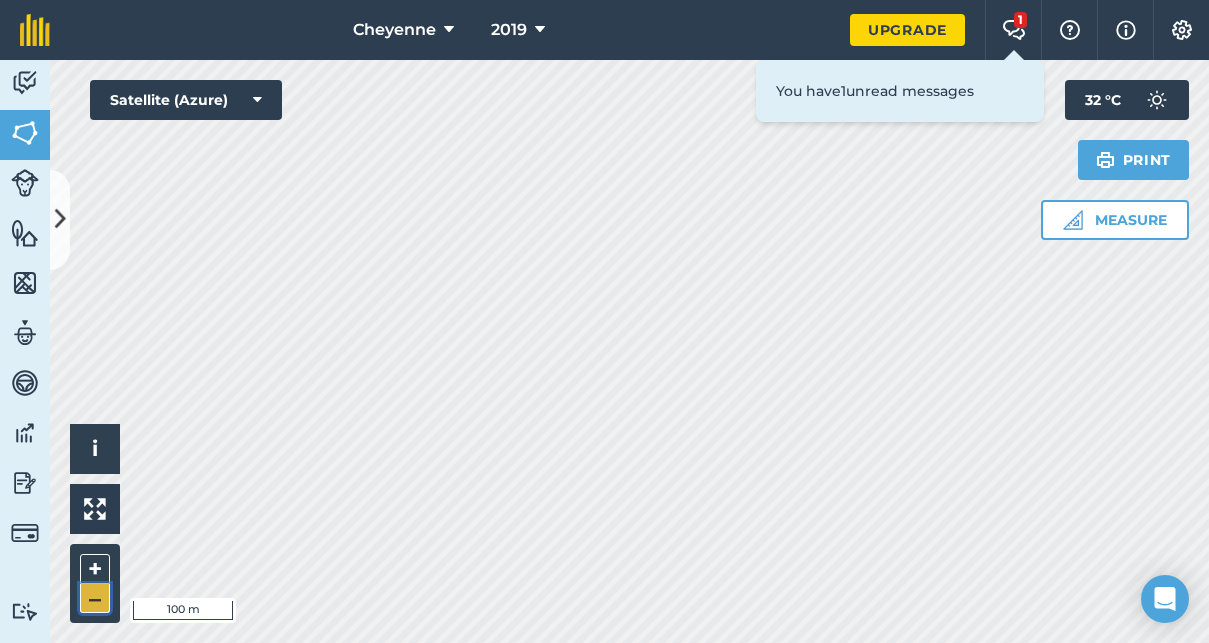click on "–" at bounding box center [95, 598] 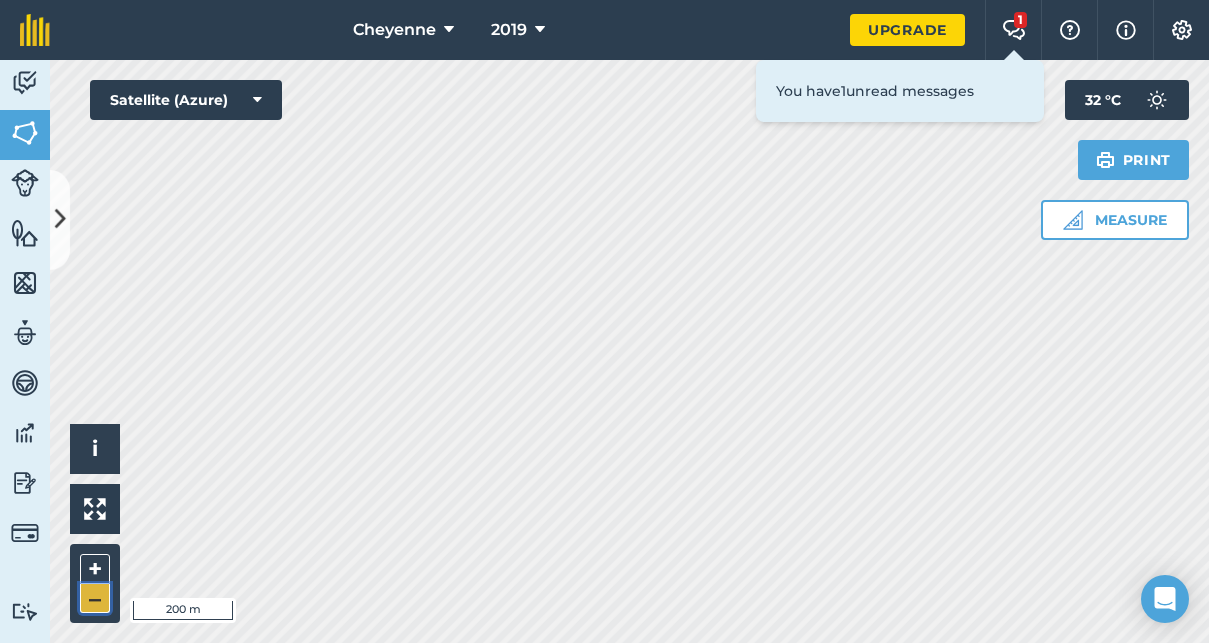 click on "–" at bounding box center [95, 598] 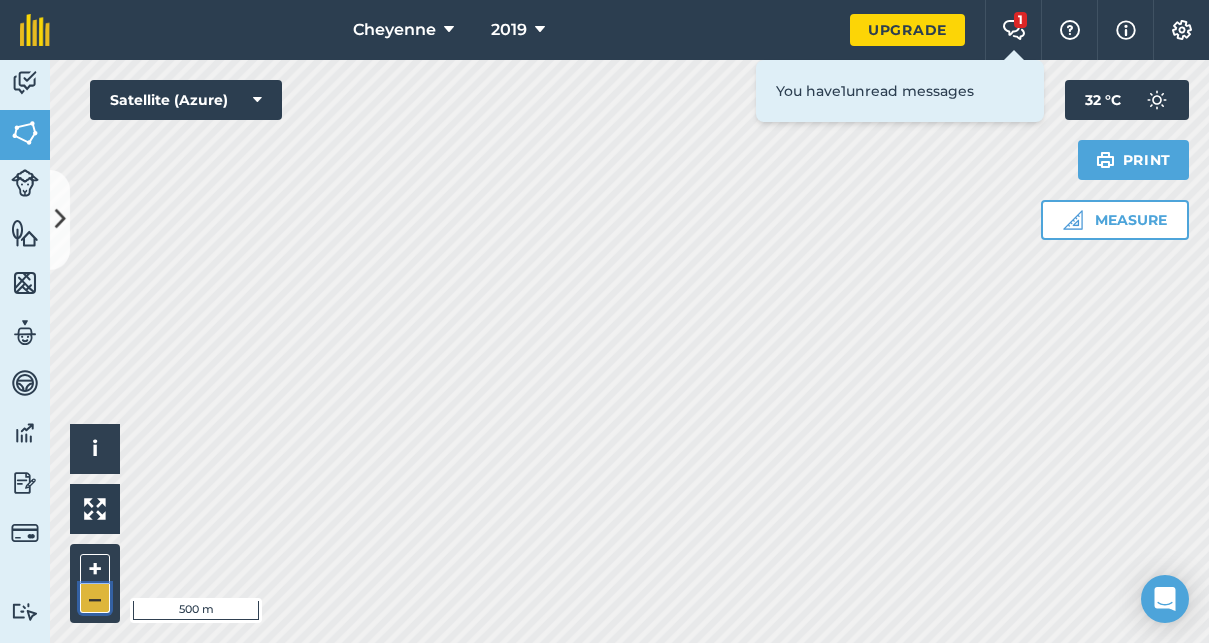 click on "–" at bounding box center [95, 598] 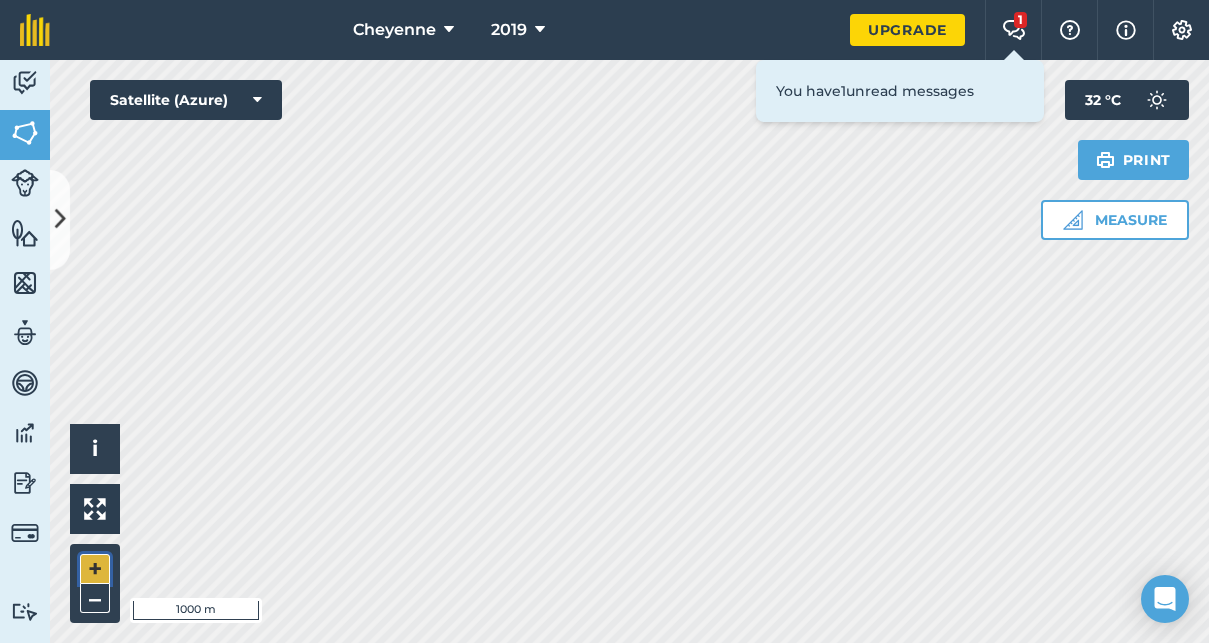 click on "+" at bounding box center (95, 569) 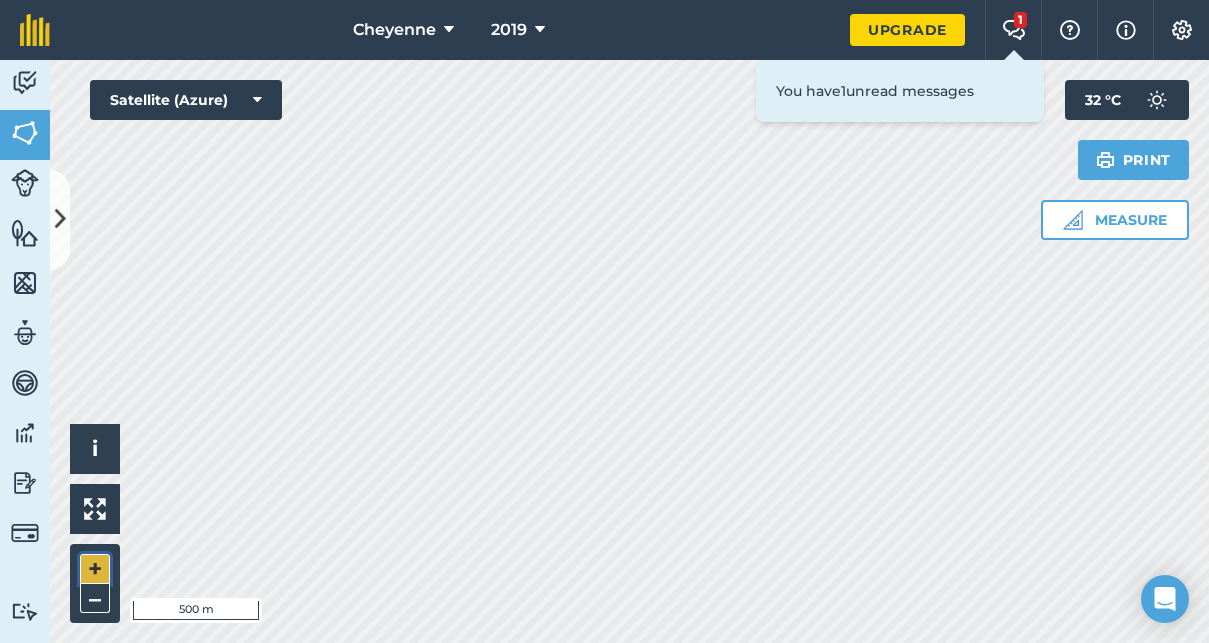 click on "+" at bounding box center [95, 569] 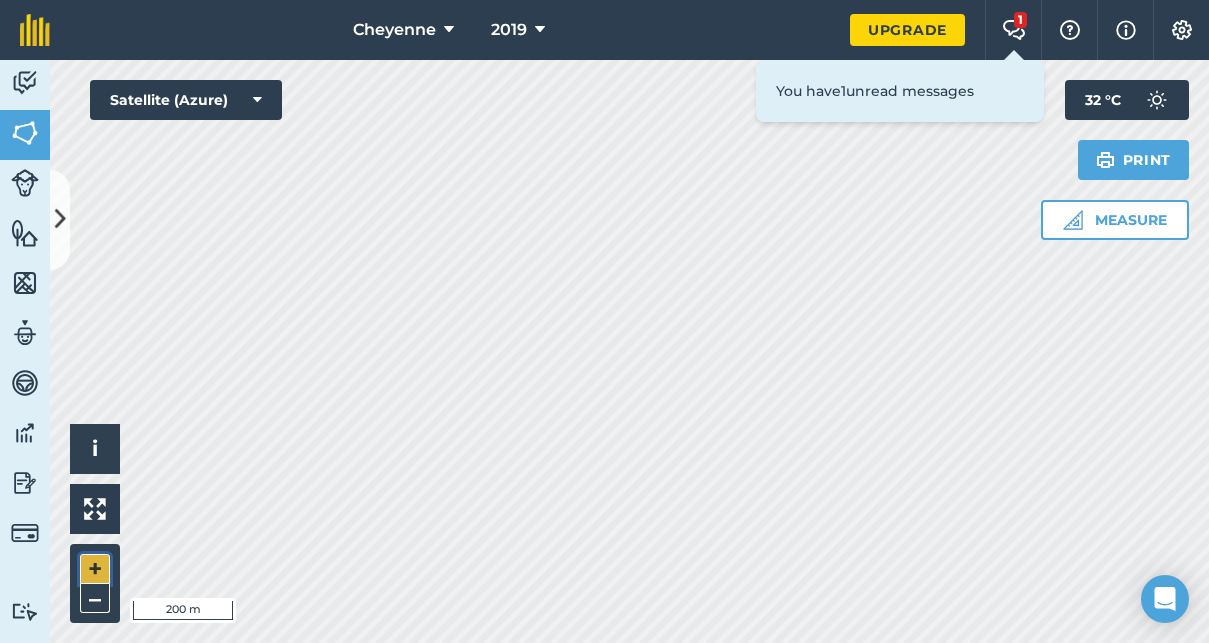 click on "+" at bounding box center (95, 569) 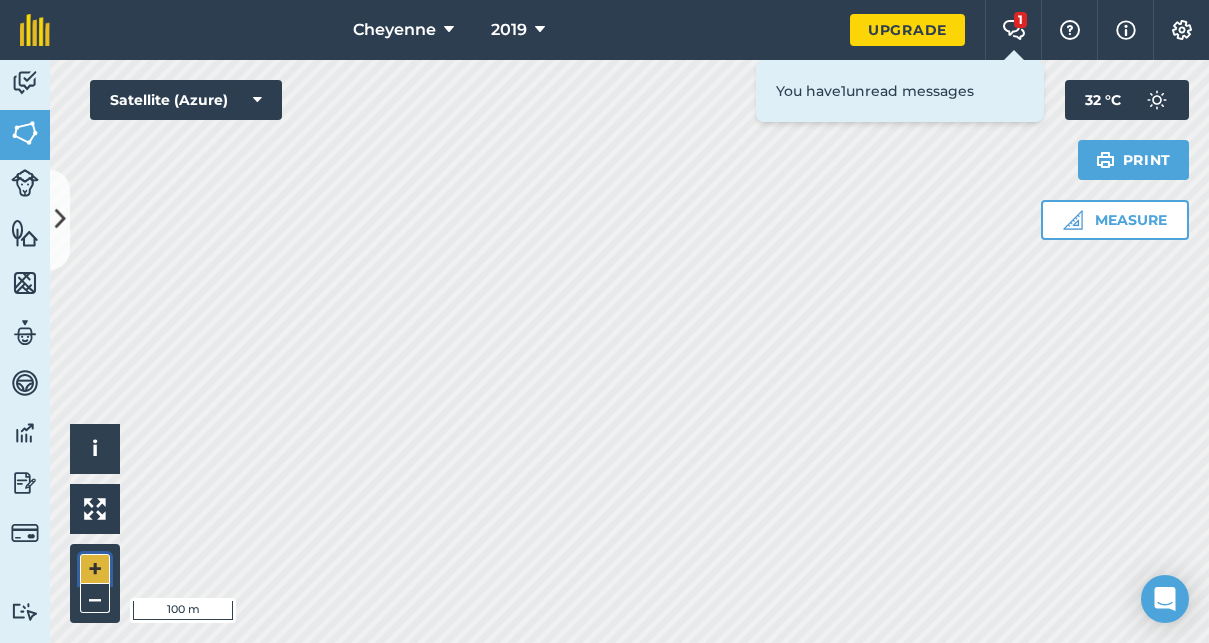 click on "+" at bounding box center [95, 569] 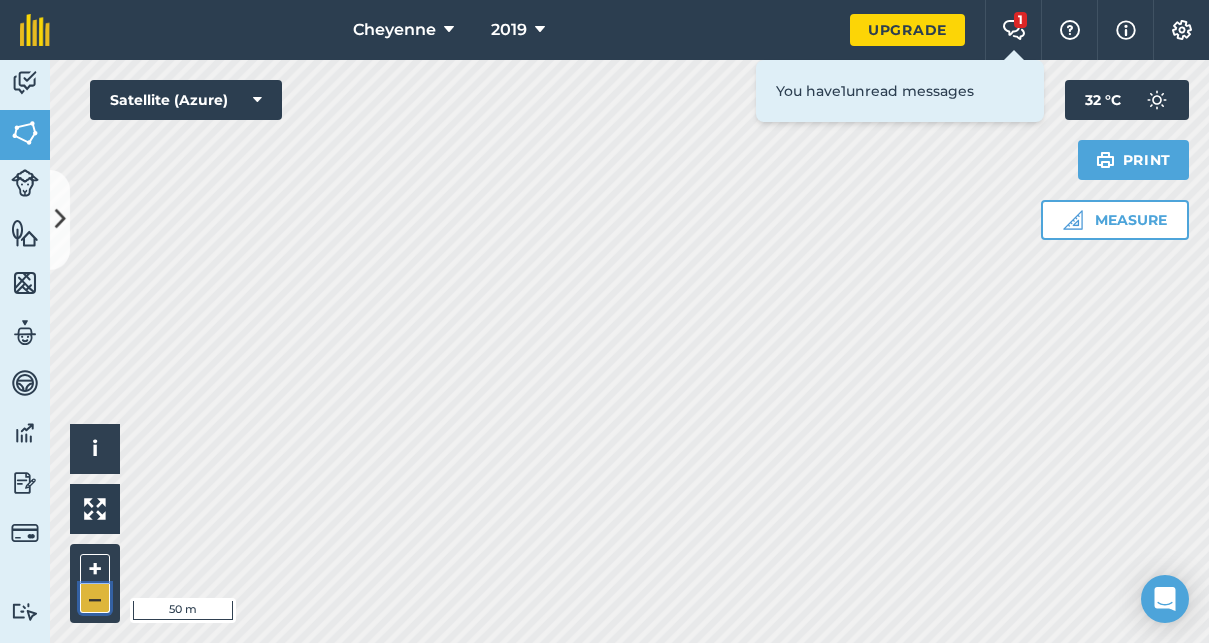 click on "–" at bounding box center [95, 598] 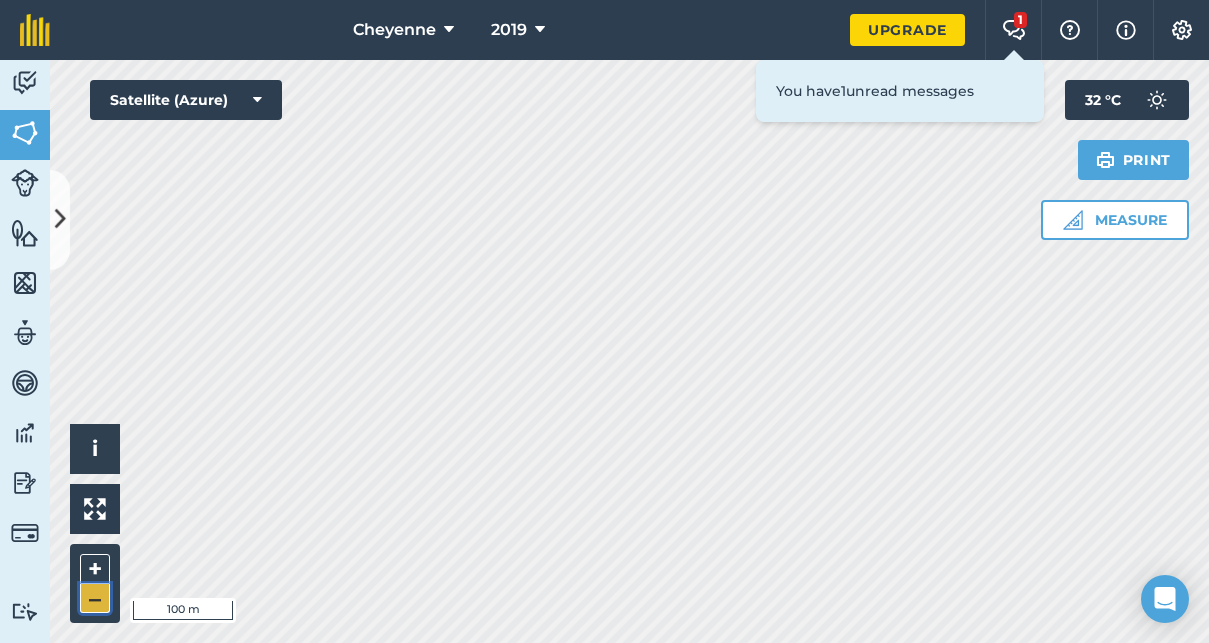 click on "–" at bounding box center [95, 598] 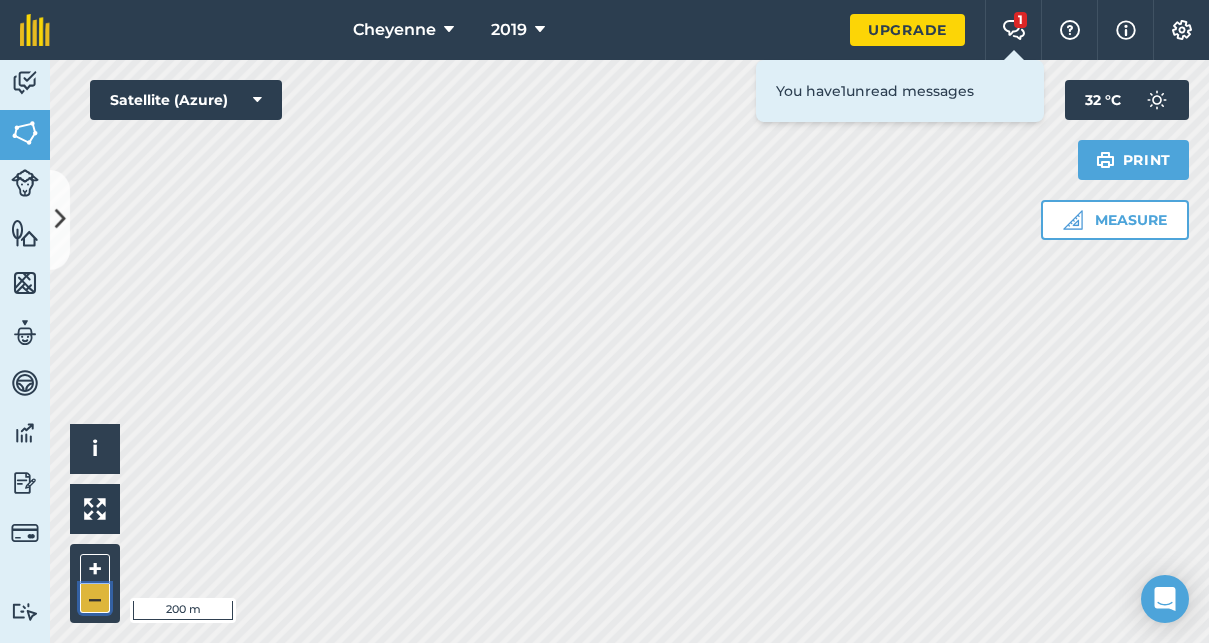 click on "–" at bounding box center (95, 598) 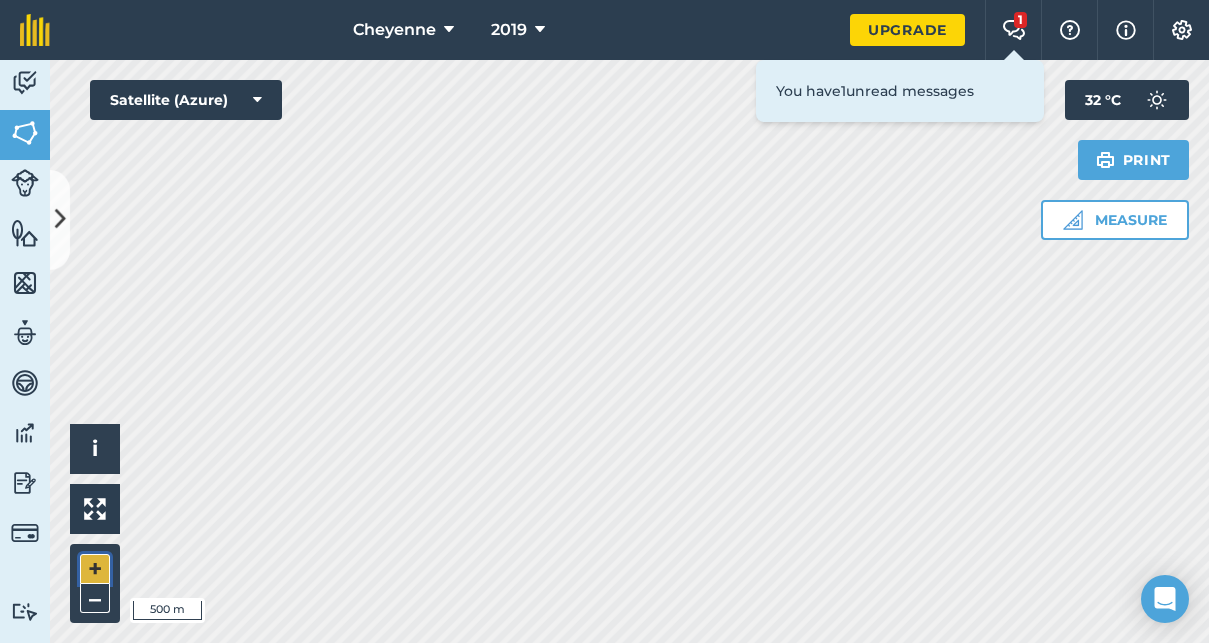 click on "+" at bounding box center [95, 569] 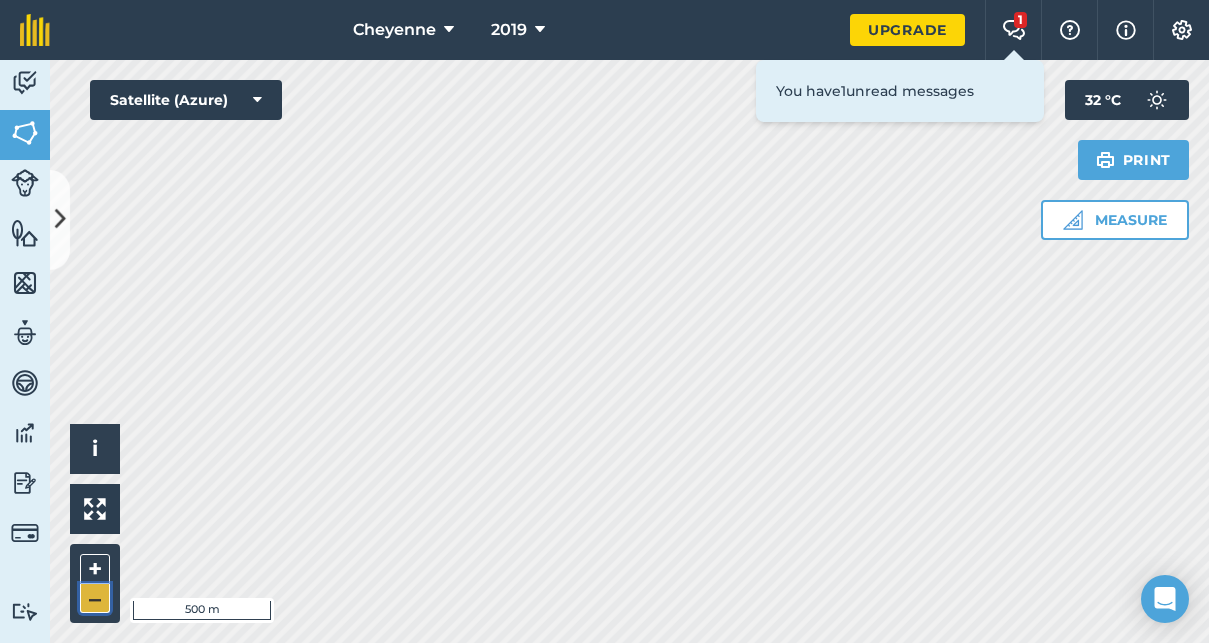 click on "–" at bounding box center (95, 598) 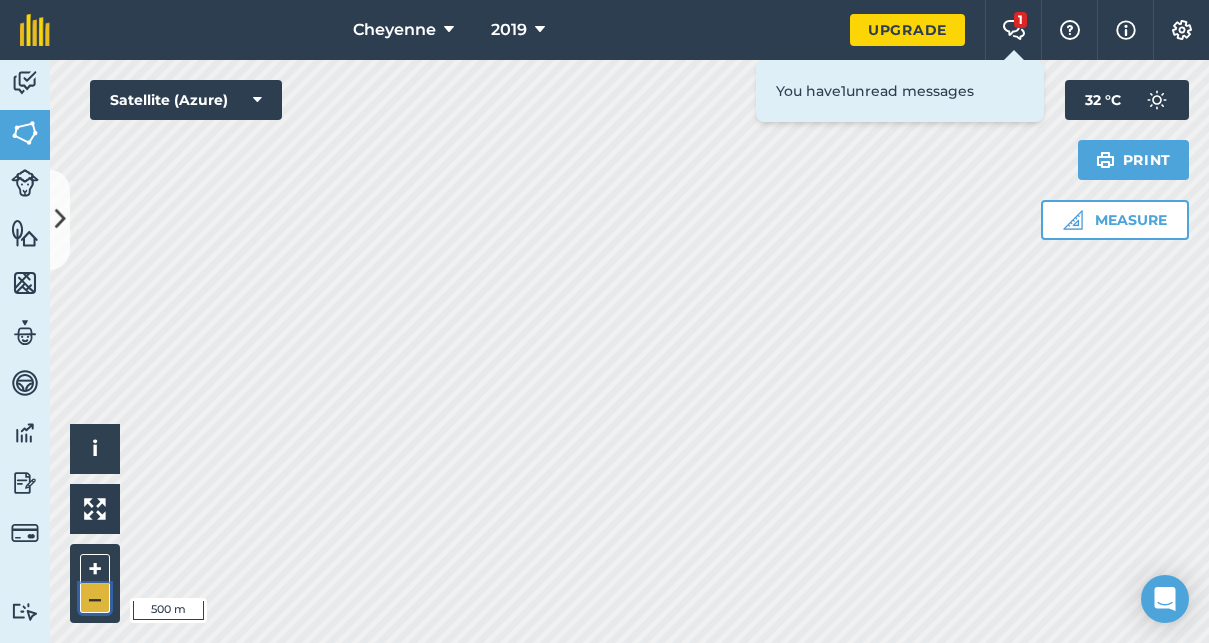 click on "–" at bounding box center [95, 598] 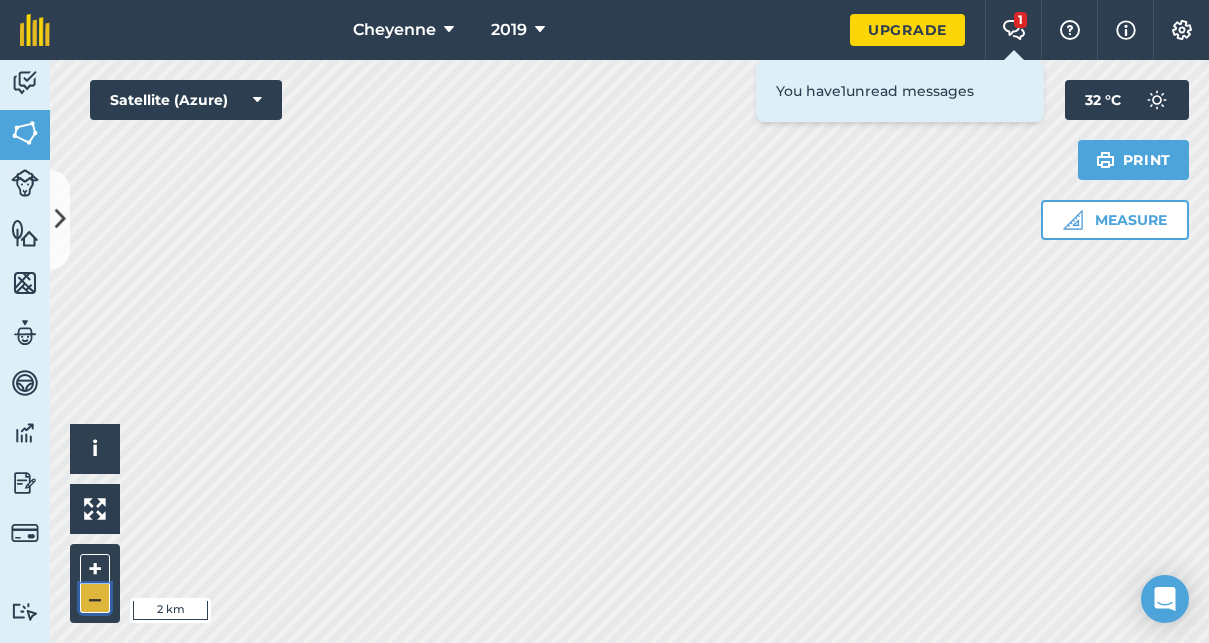 click on "–" at bounding box center [95, 598] 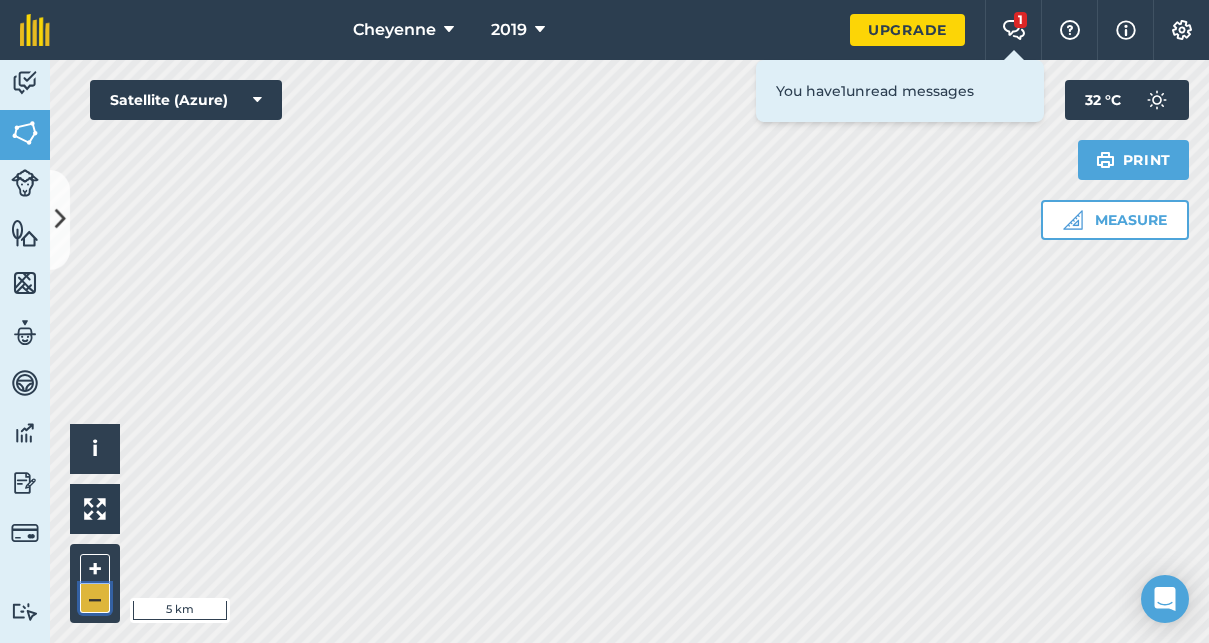 click on "–" at bounding box center (95, 598) 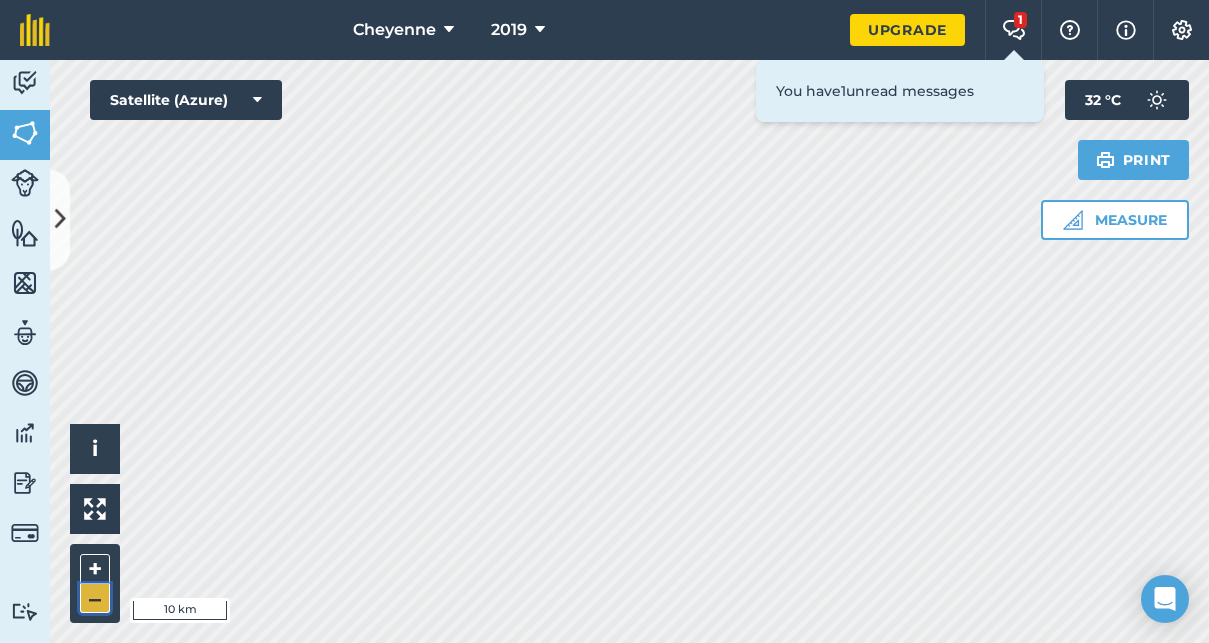 click on "–" at bounding box center (95, 598) 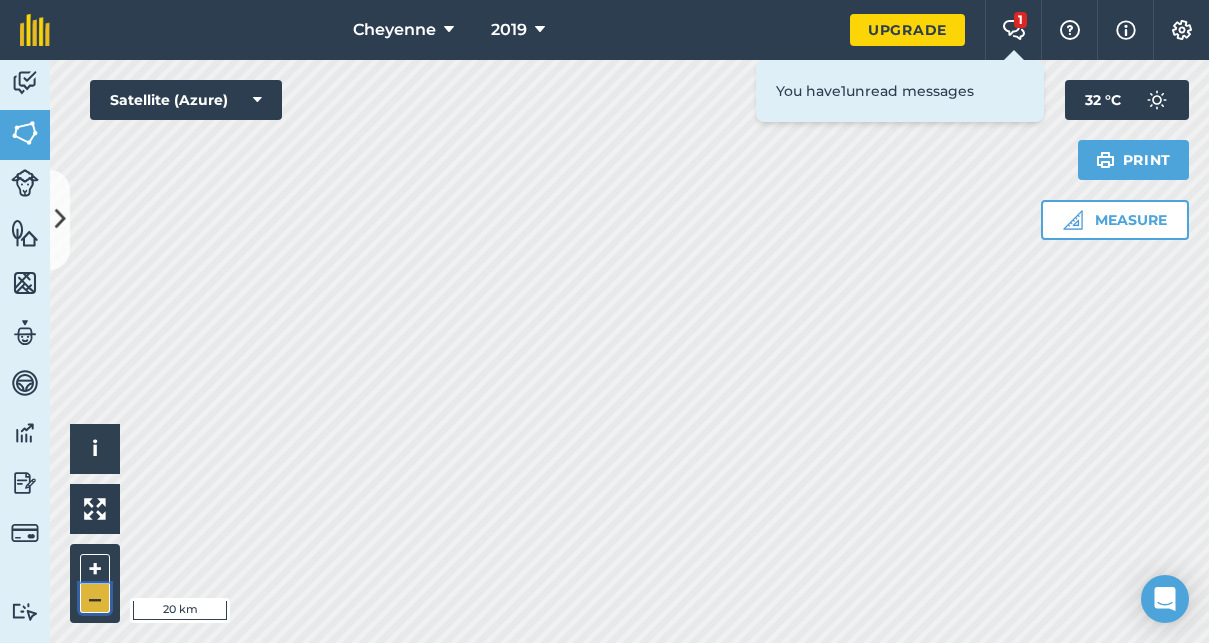 click on "–" at bounding box center [95, 598] 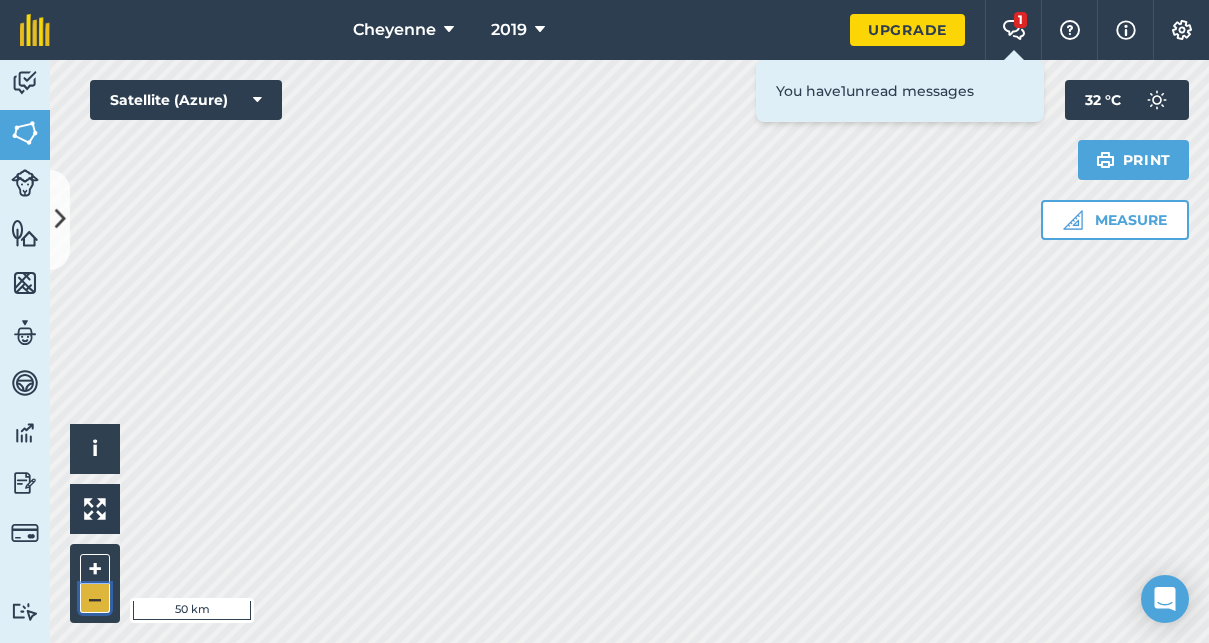 click on "–" at bounding box center (95, 598) 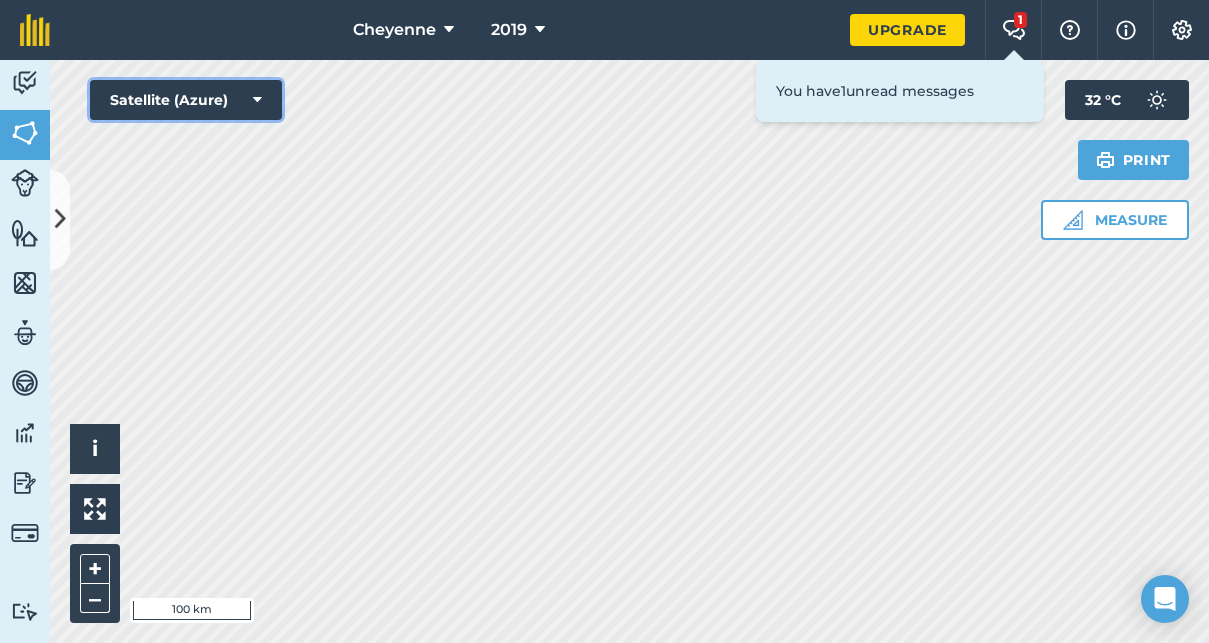 click on "Satellite (Azure)" at bounding box center [186, 100] 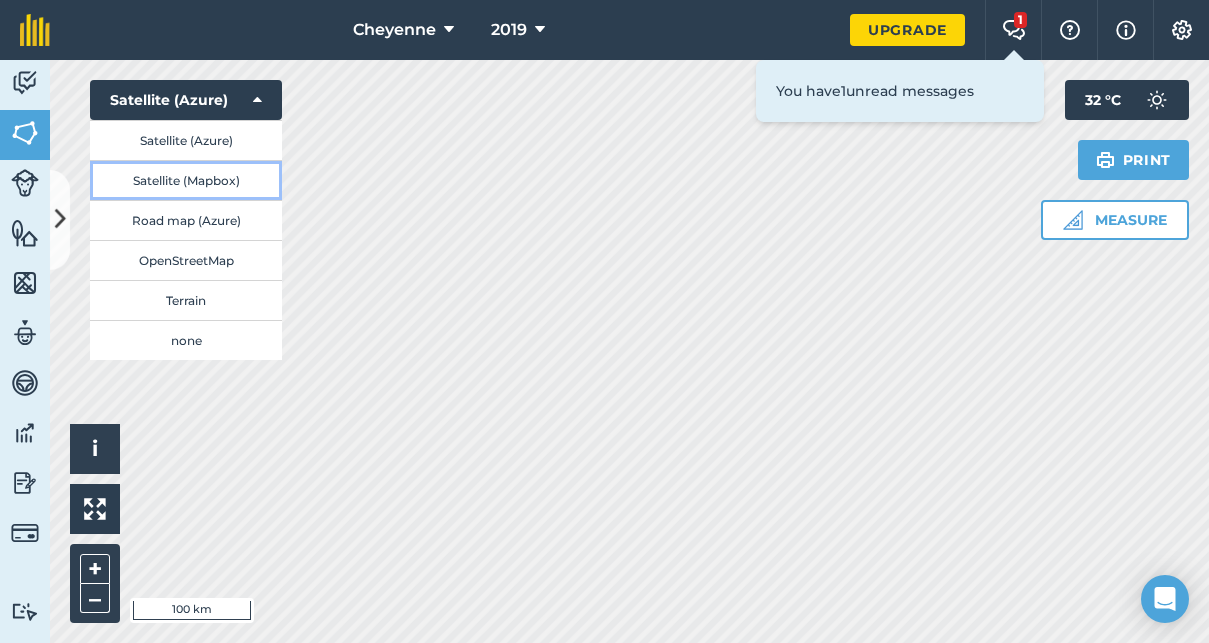 click on "Satellite (Mapbox)" at bounding box center (186, 180) 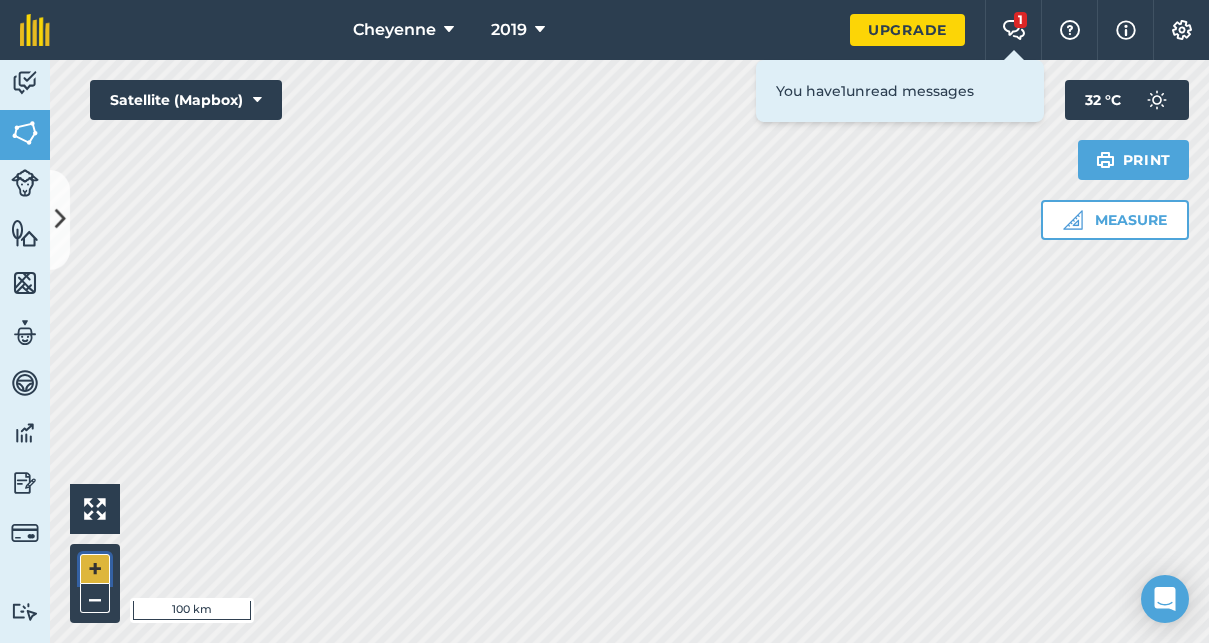 click on "+" at bounding box center (95, 569) 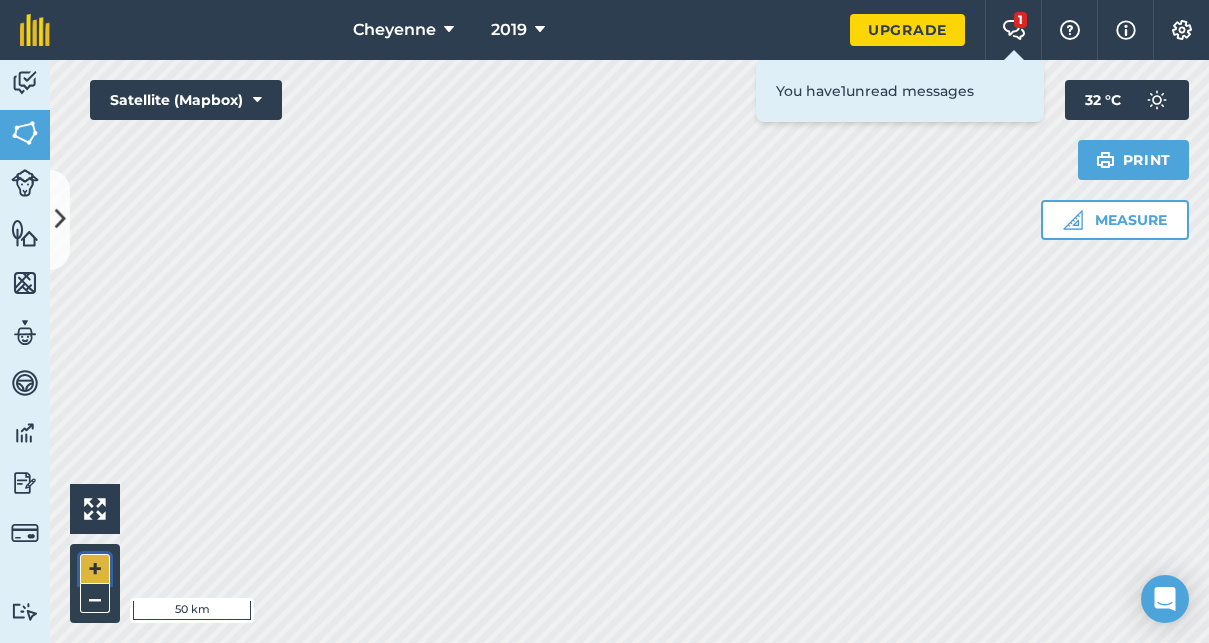 click on "+" at bounding box center [95, 569] 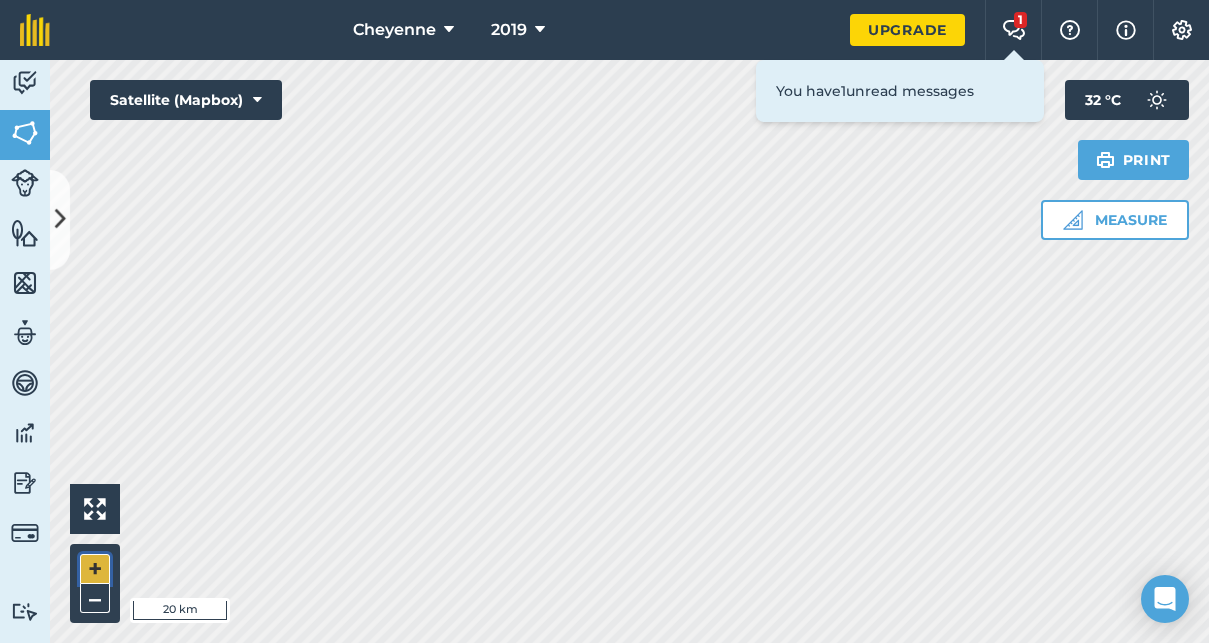 click on "+" at bounding box center (95, 569) 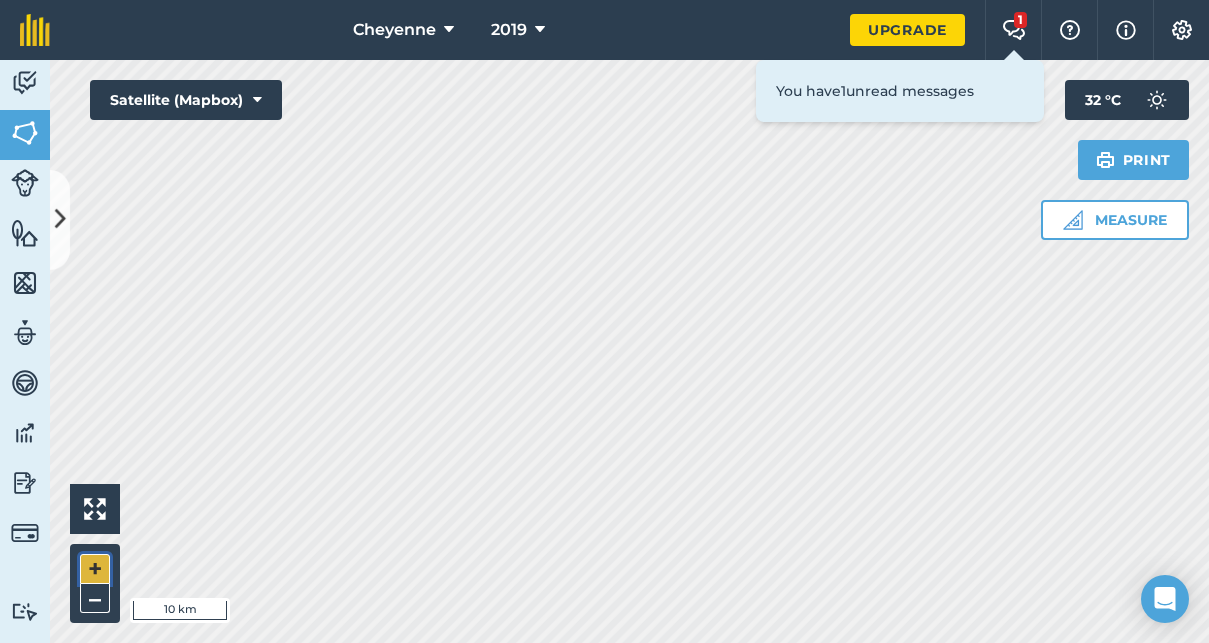 click on "+" at bounding box center (95, 569) 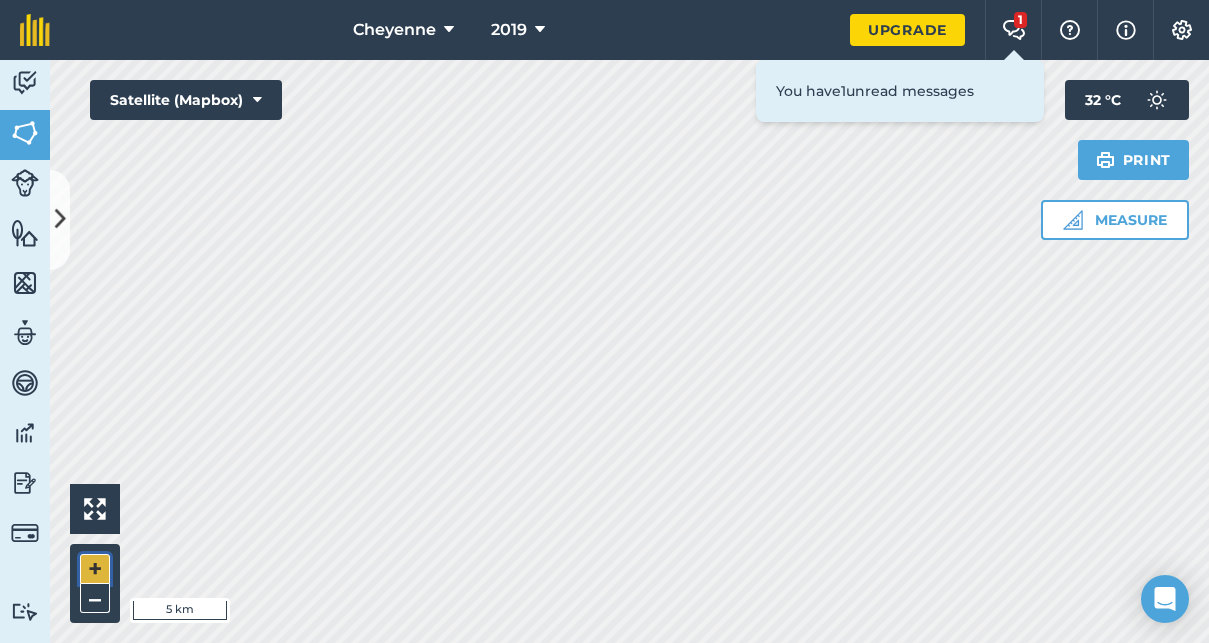 click on "+" at bounding box center (95, 569) 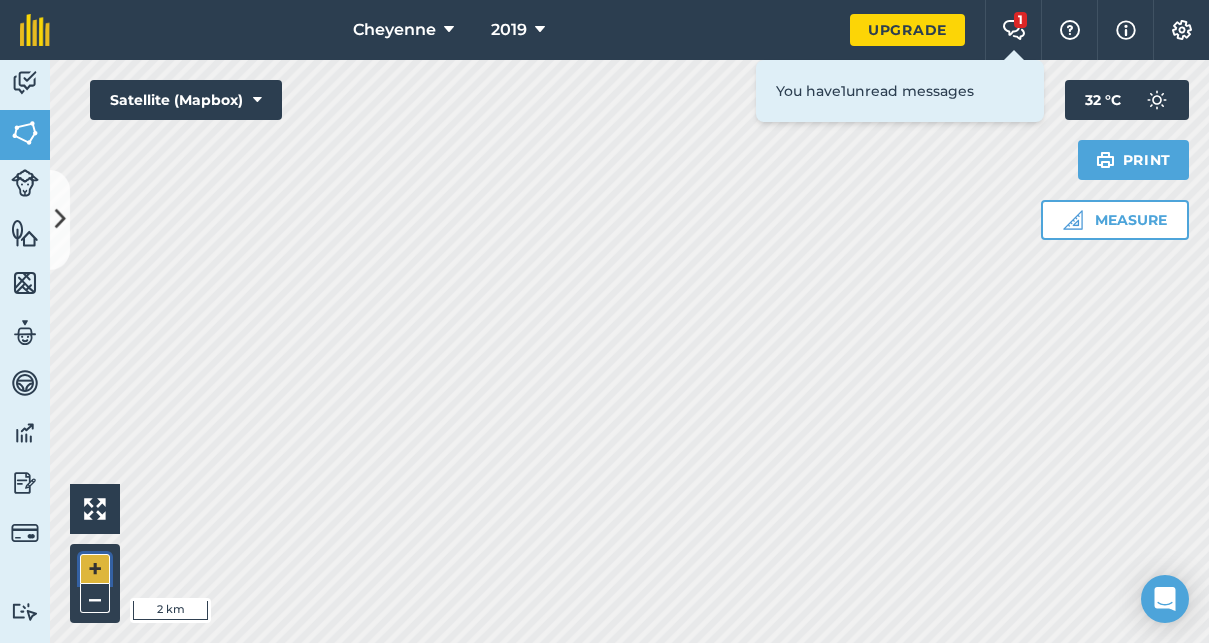 click on "+" at bounding box center (95, 569) 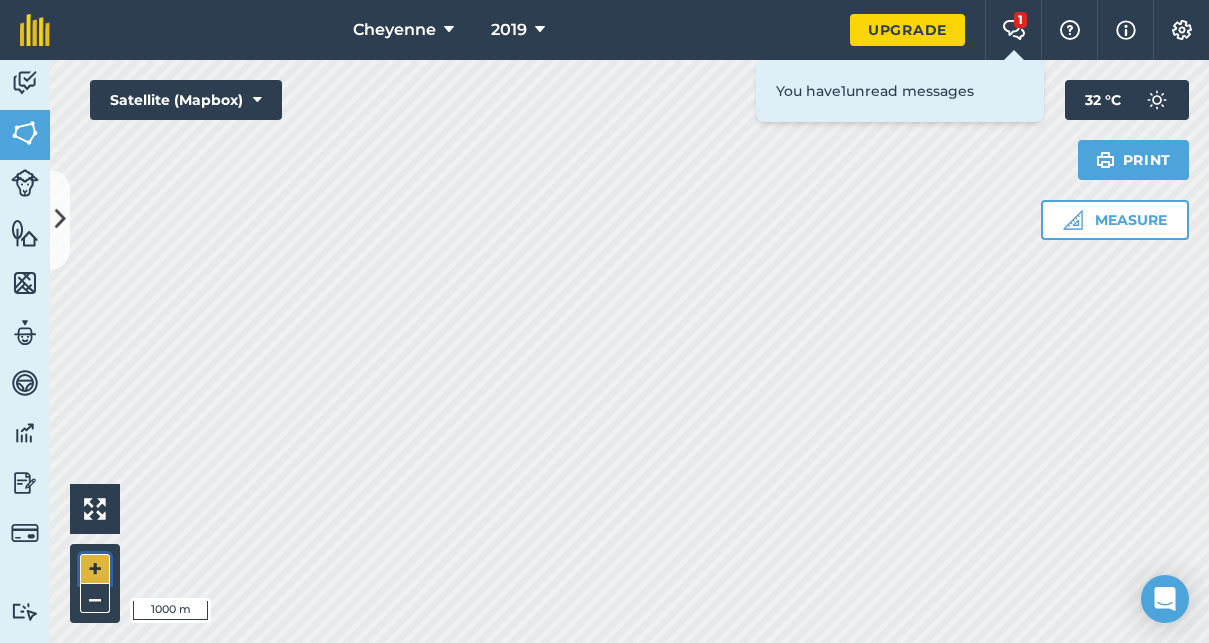 click on "+" at bounding box center (95, 569) 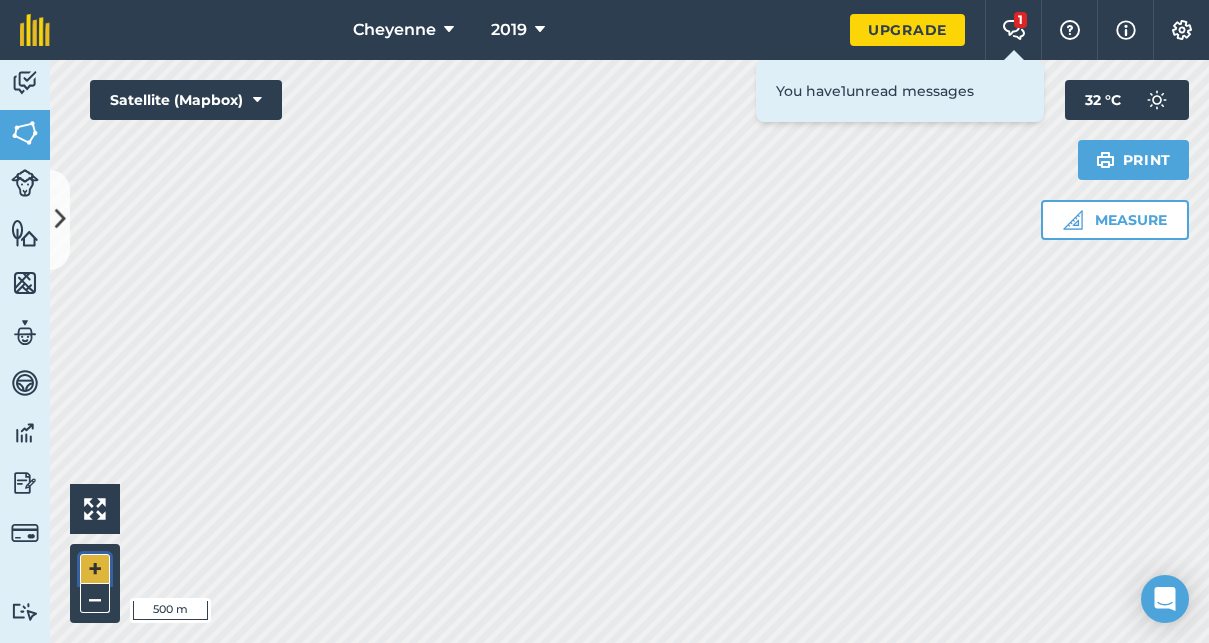 click on "+" at bounding box center [95, 569] 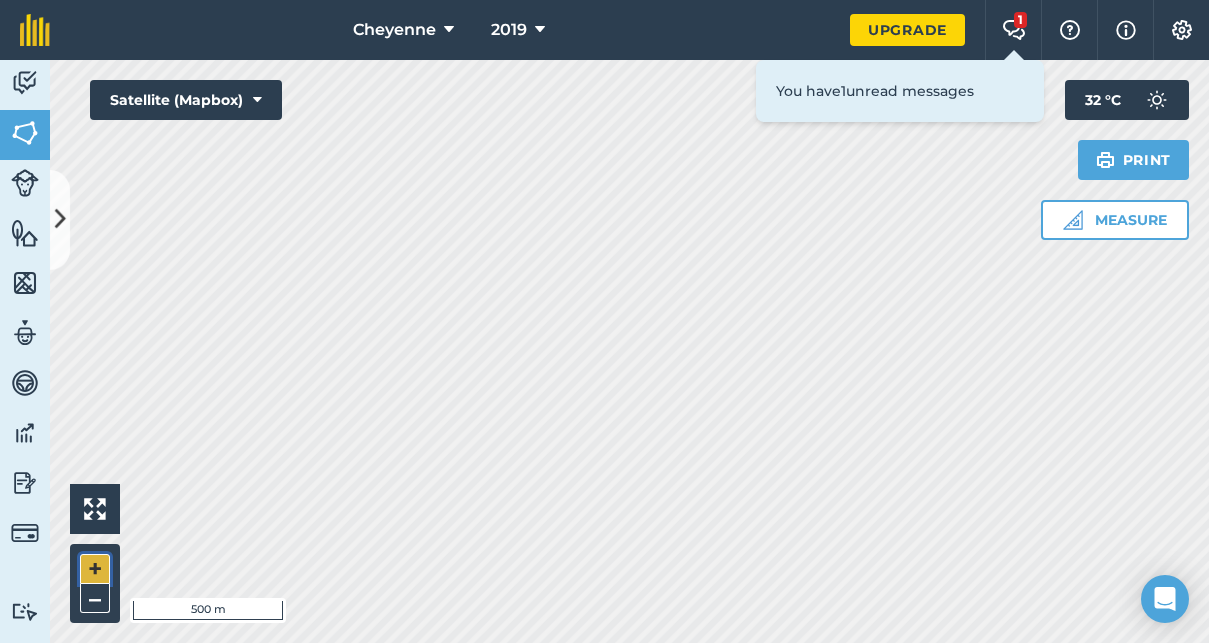 click on "+" at bounding box center (95, 569) 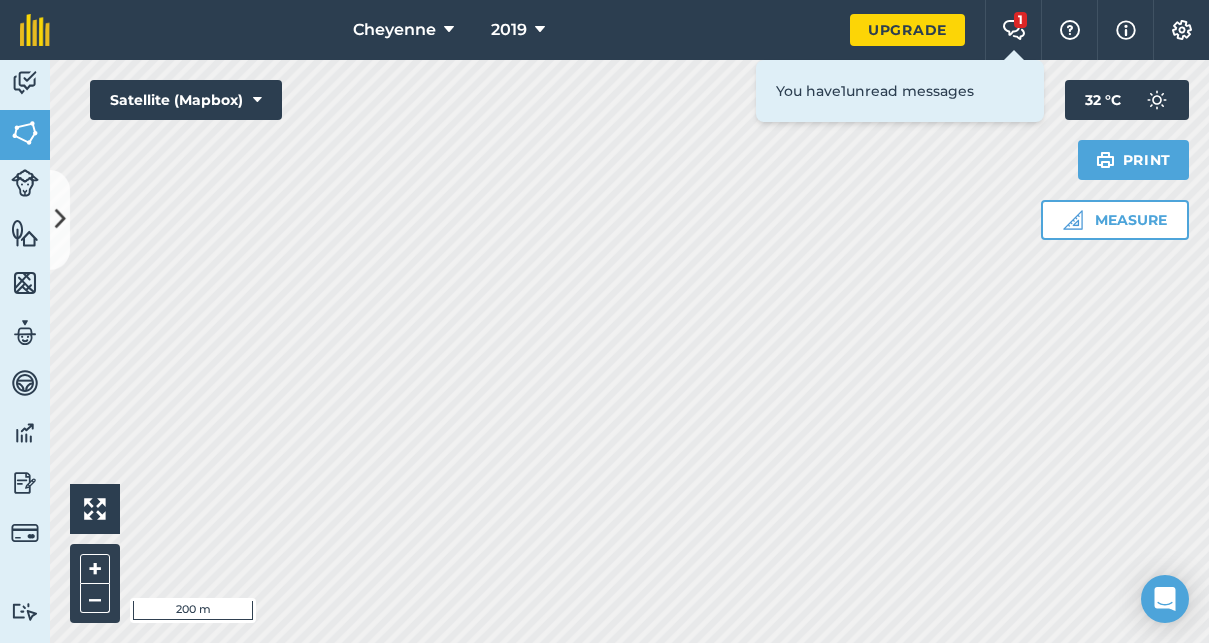 click on "Cheyenne 2019 Upgrade 1 Farm Chat Help Info Settings Map printing is not available on our free plan Please upgrade to our Essentials, Plus or Pro plan to access this feature. Activity Fields Livestock Features Maps Team Vehicles Data Reporting Billing Tutorials Tutorials Something went wrong when viewing fields, please refresh the page. Hello i 200 m + – Satellite (Mapbox) Measure Print 32   ° C You have  1  unread messages" at bounding box center [604, 321] 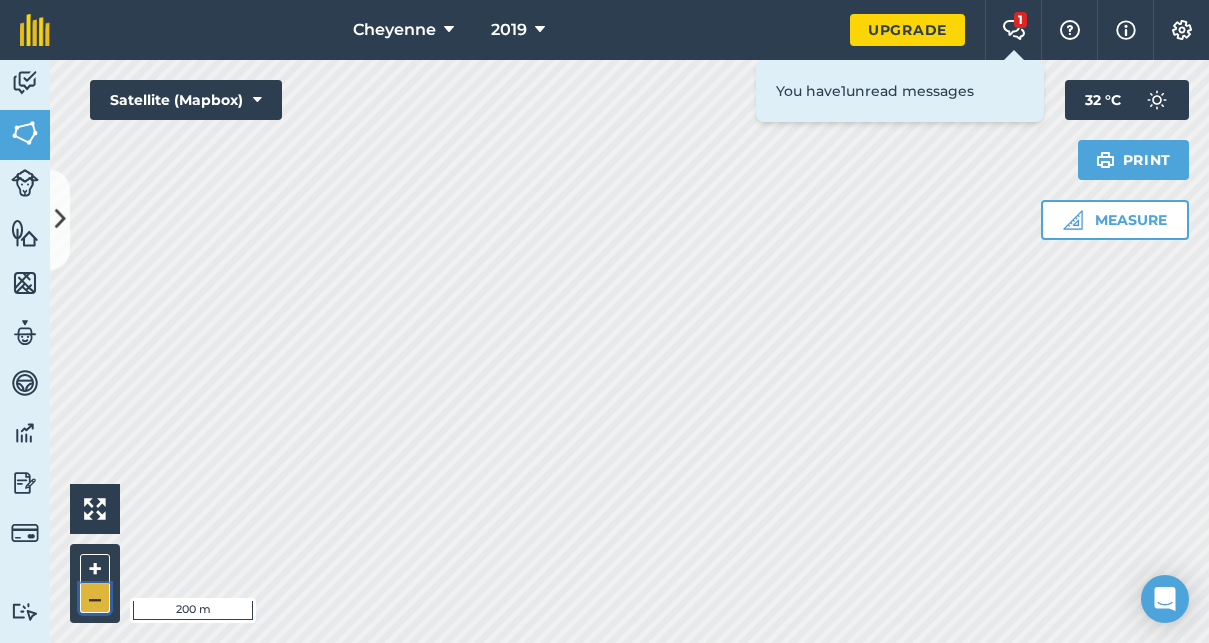 click on "–" at bounding box center [95, 598] 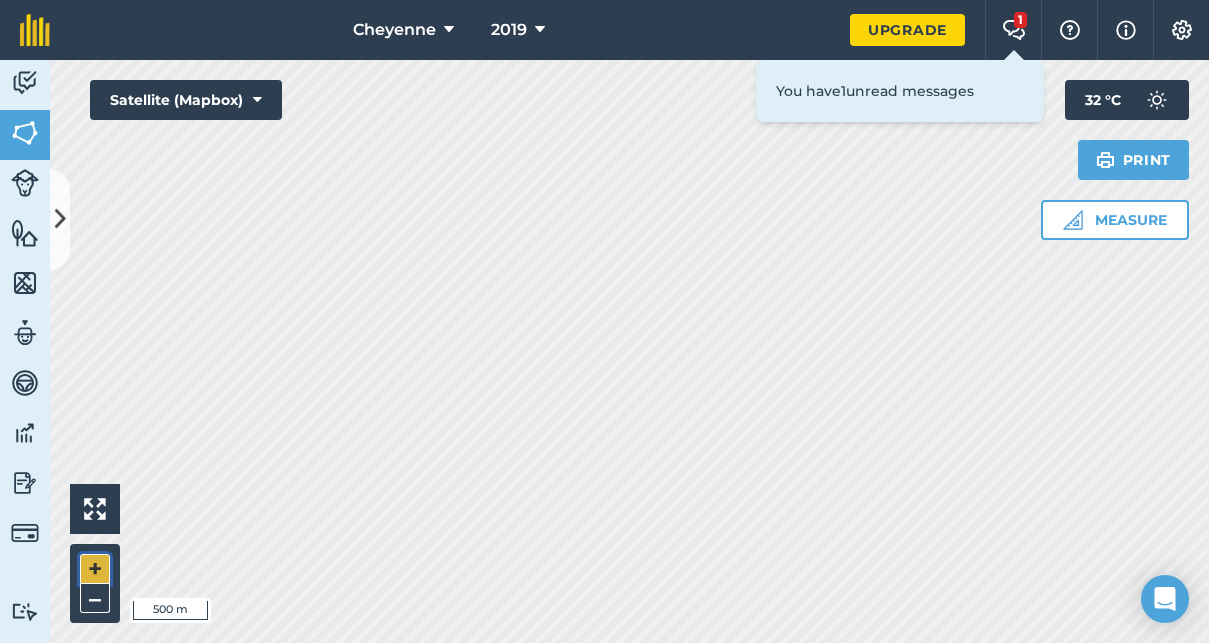 click on "+" at bounding box center [95, 569] 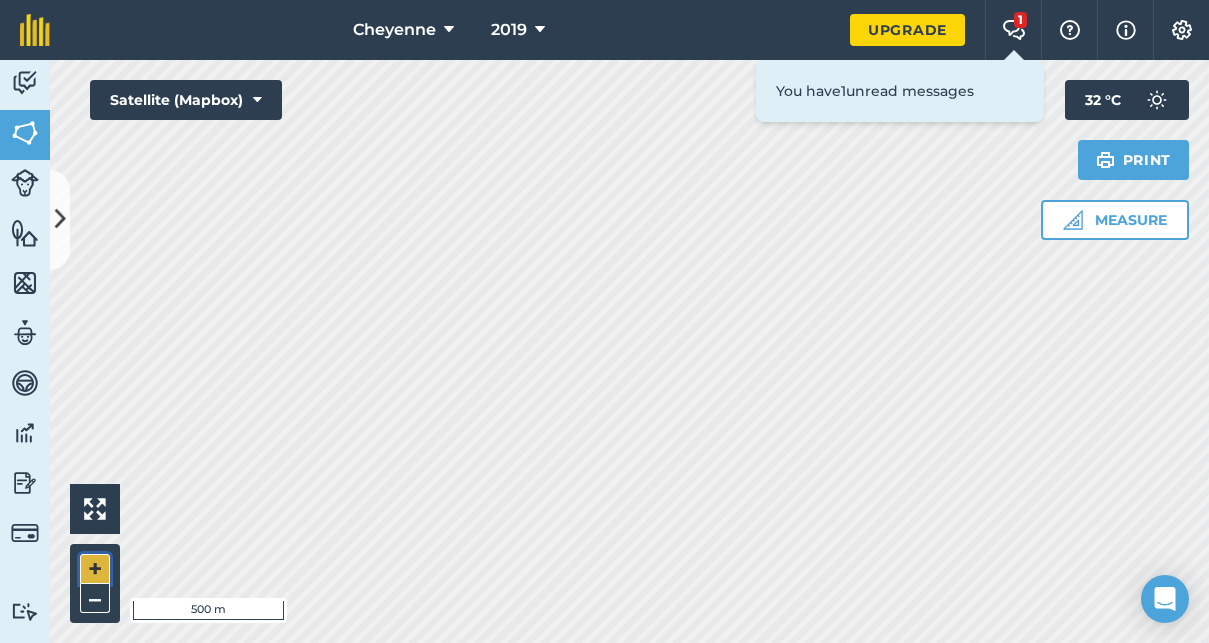 click on "+" at bounding box center [95, 569] 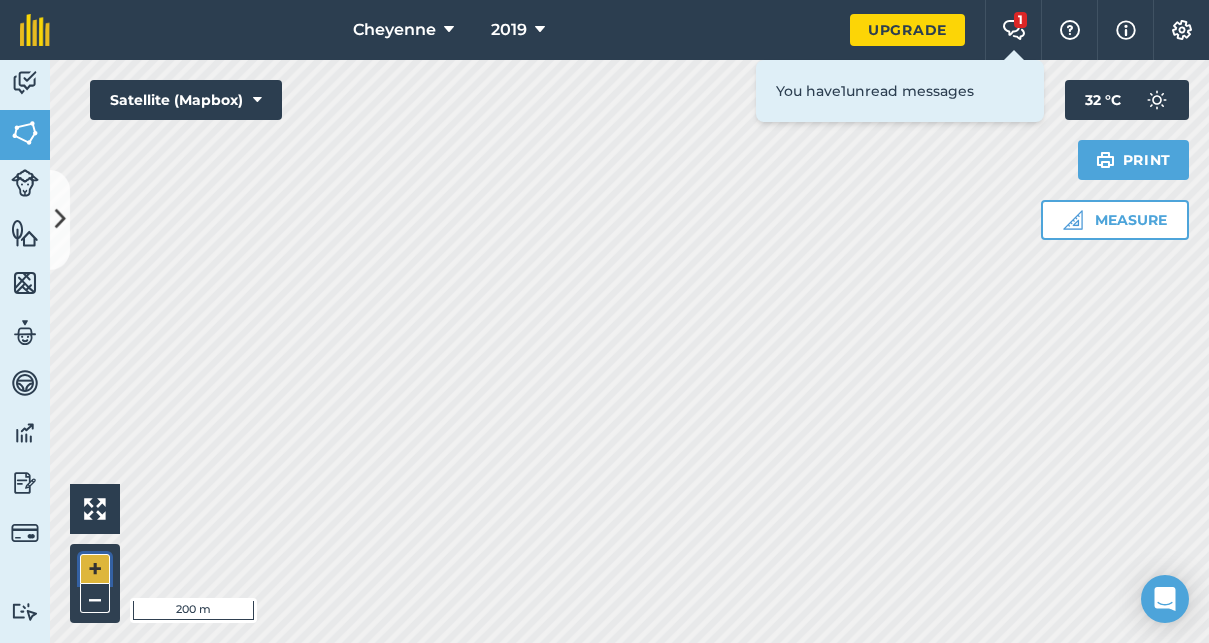click on "+" at bounding box center [95, 569] 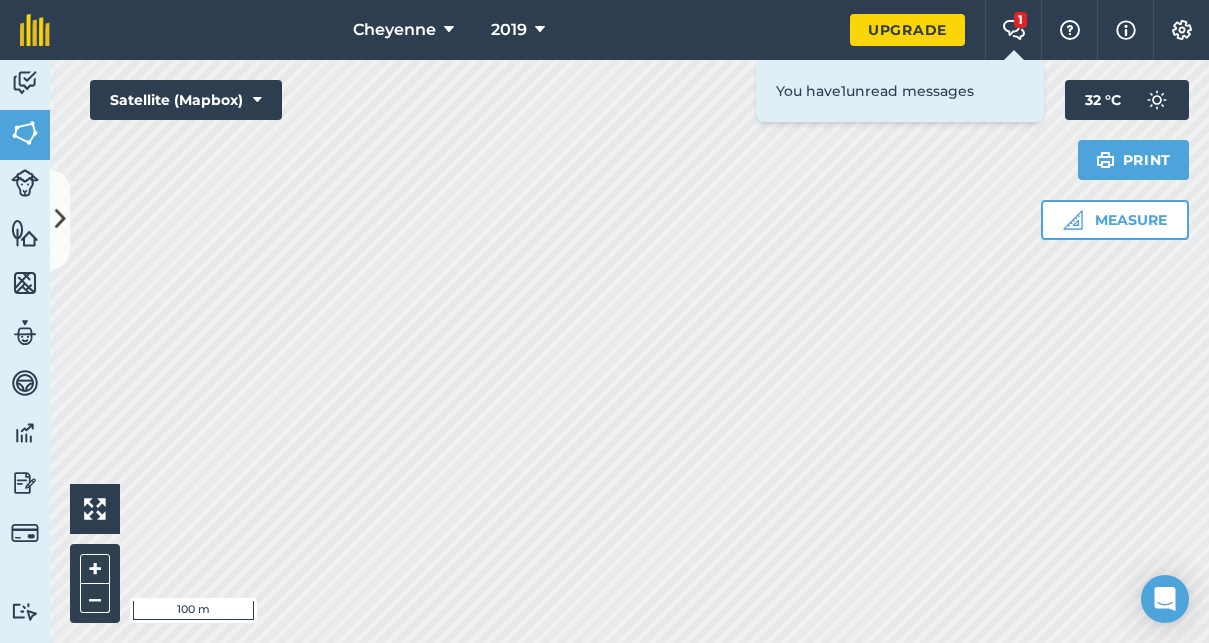 click on "Cheyenne 2019 Upgrade 1 Farm Chat Help Info Settings Map printing is not available on our free plan Please upgrade to our Essentials, Plus or Pro plan to access this feature. Activity Fields Livestock Features Maps Team Vehicles Data Reporting Billing Tutorials Tutorials Something went wrong when viewing fields, please refresh the page. Hello i 100 m + – Satellite (Mapbox) Measure Print 32   ° C You have  1  unread messages" at bounding box center (604, 321) 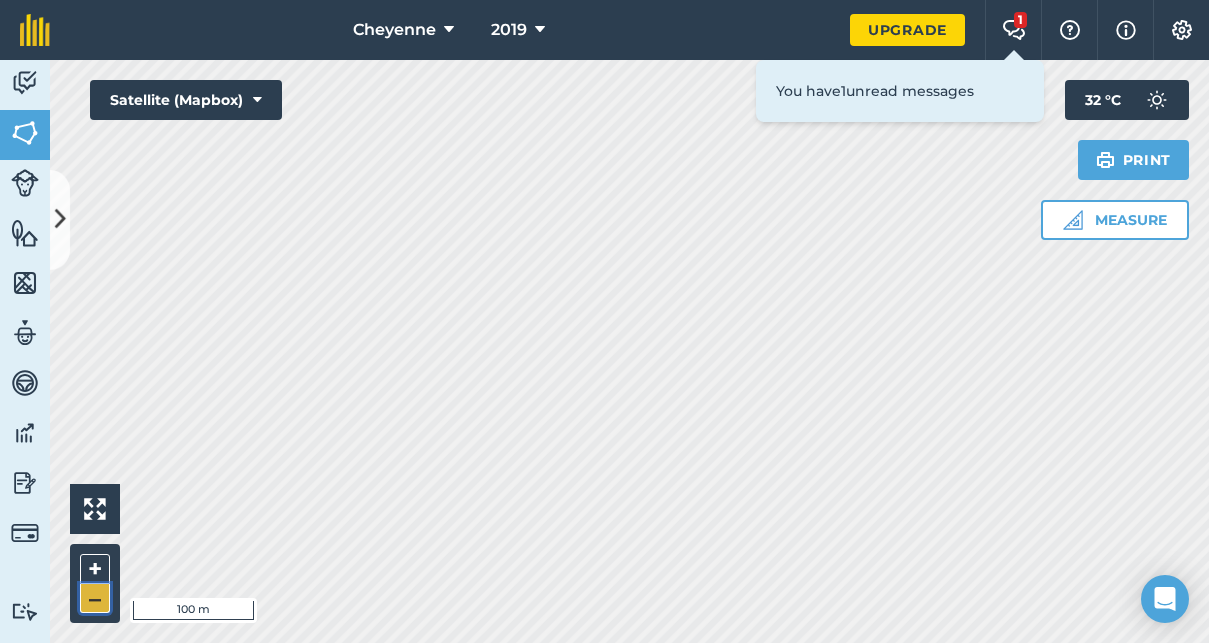 click on "–" at bounding box center [95, 598] 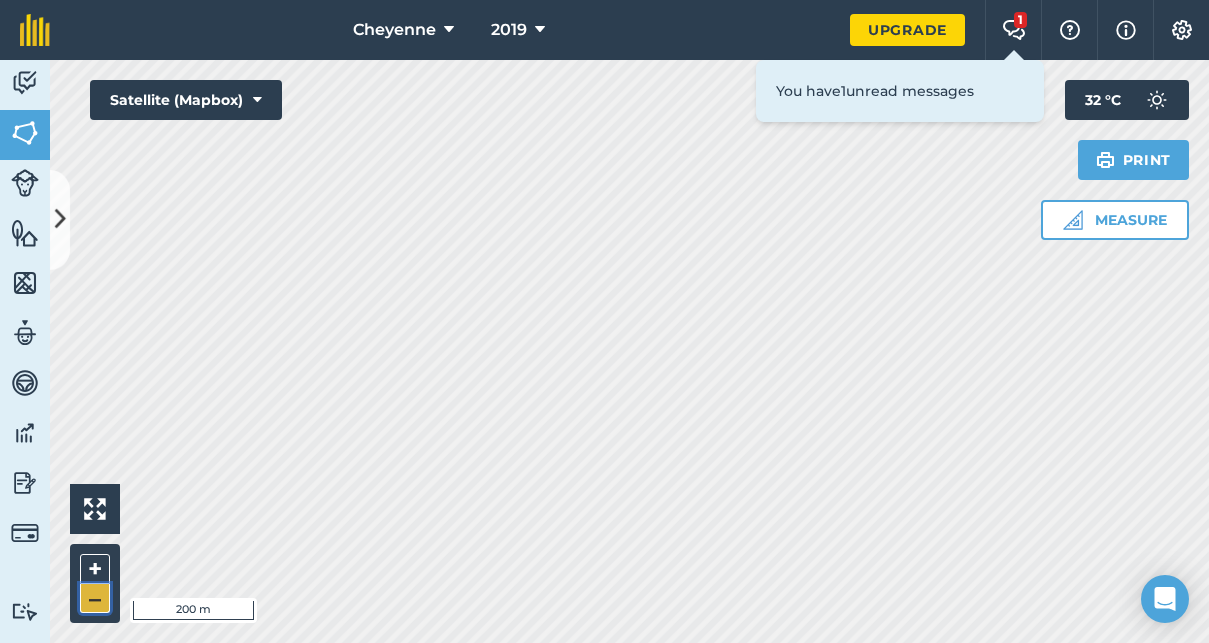 click on "–" at bounding box center [95, 598] 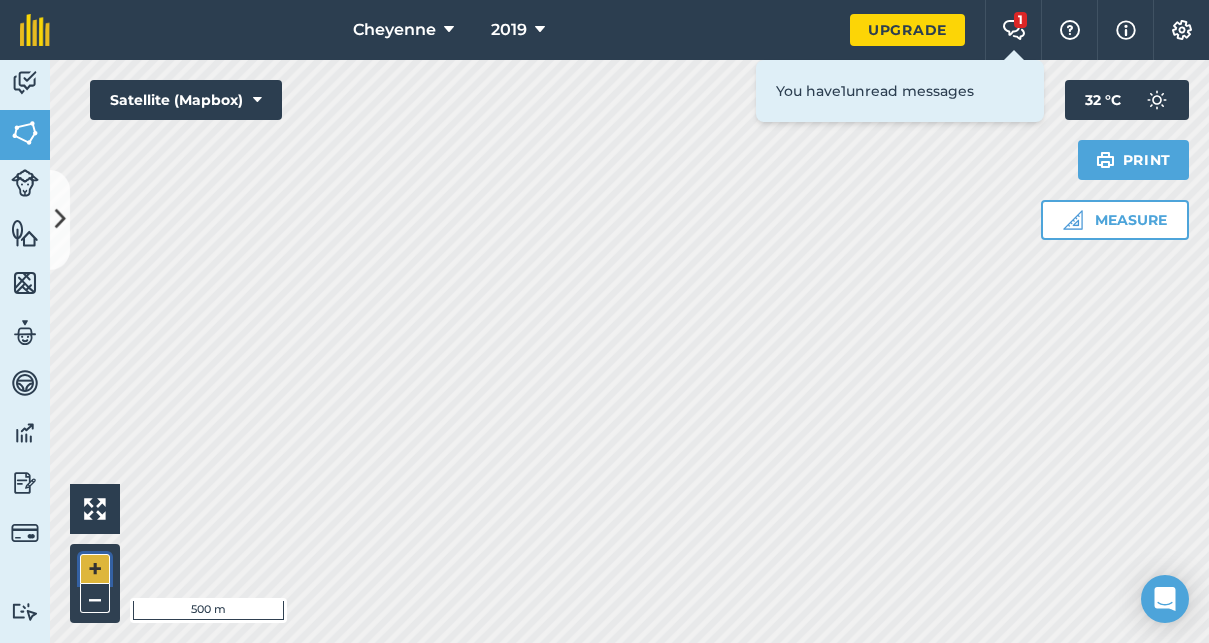 click on "+" at bounding box center [95, 569] 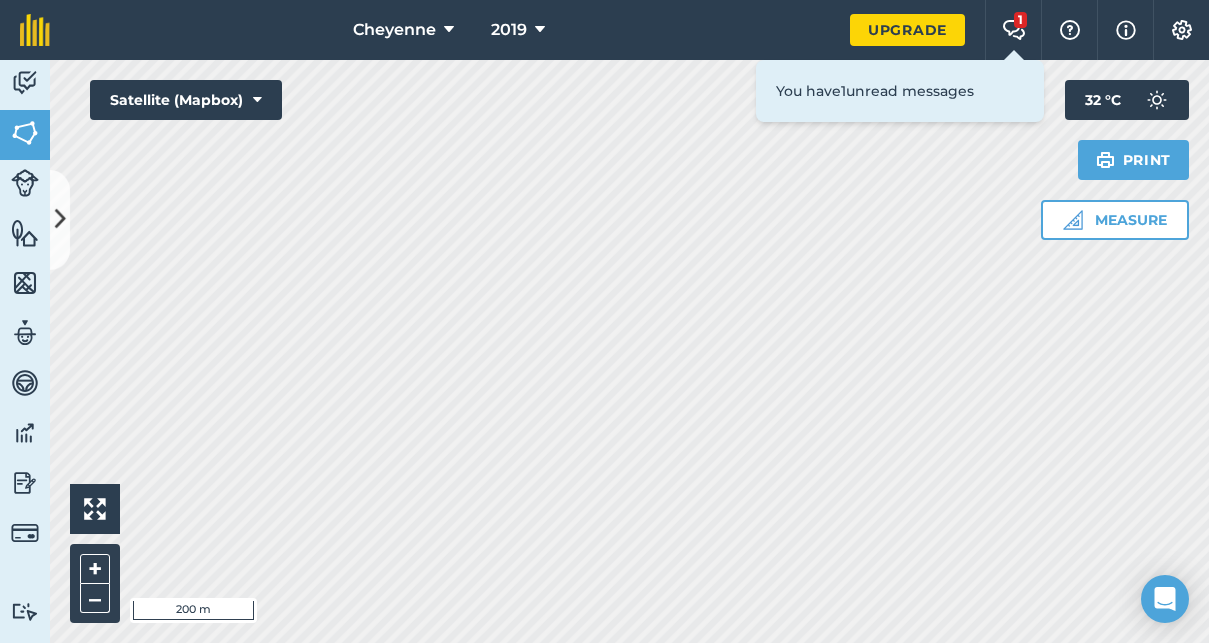 click on "Activity Fields Livestock Features Maps Team Vehicles Data Reporting Billing Tutorials Tutorials Something went wrong when viewing fields, please refresh the page. Hello i 200 m + – Satellite (Mapbox) Measure Print 32   ° C You have  1  unread messages" at bounding box center (604, 351) 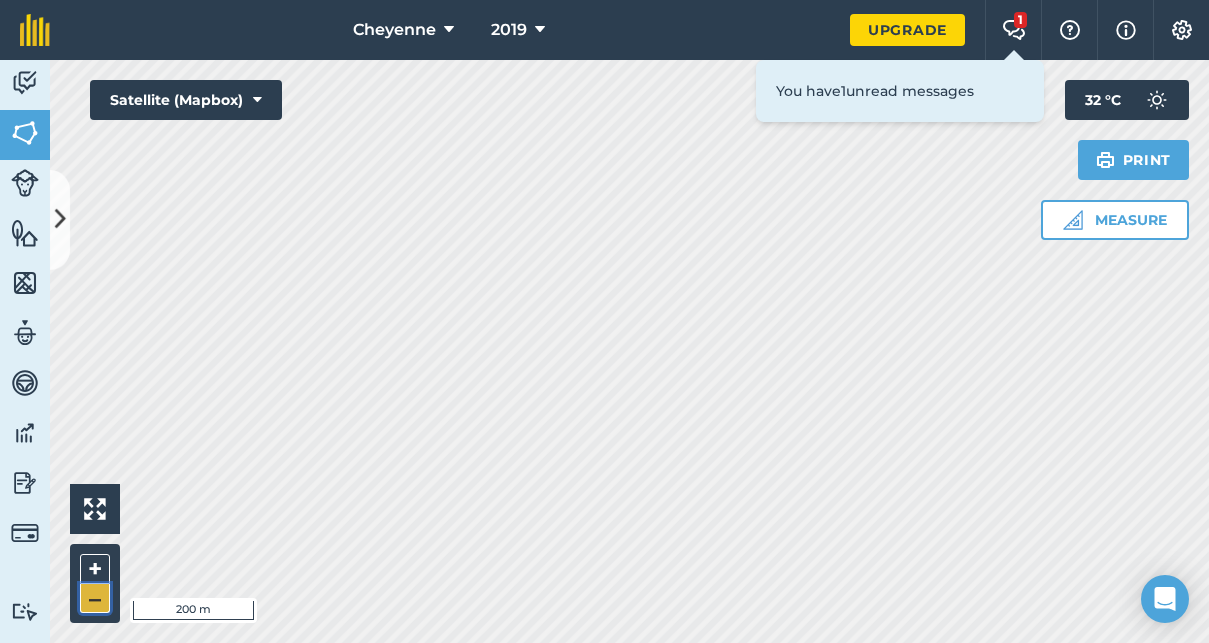 click on "–" at bounding box center [95, 598] 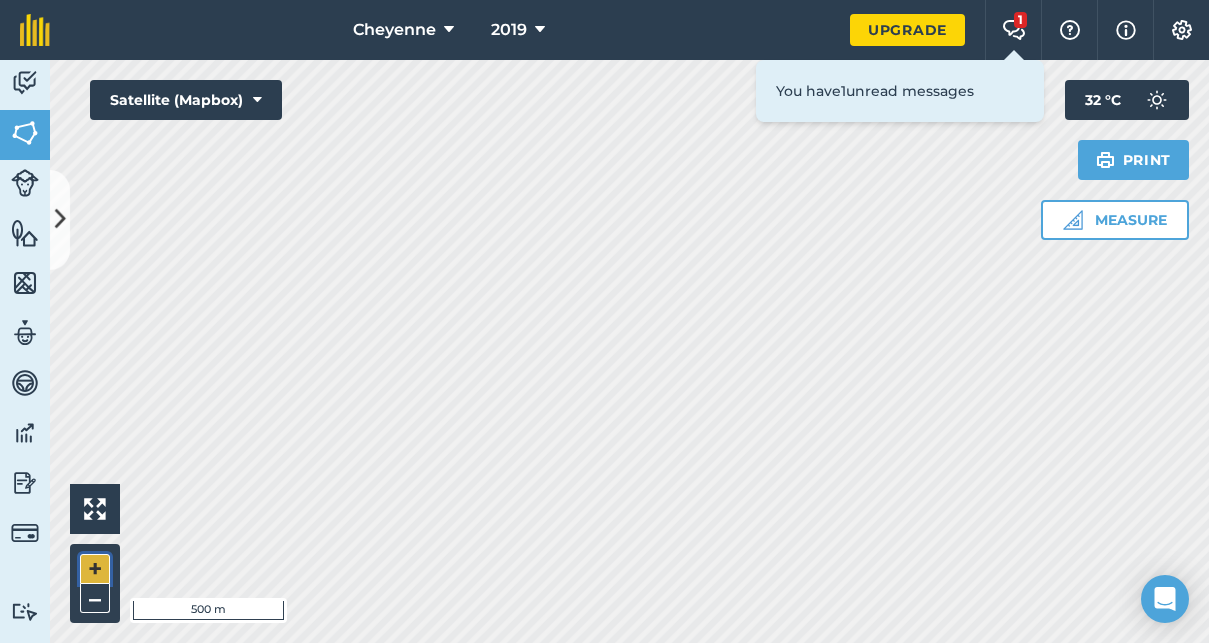 click on "+" at bounding box center [95, 569] 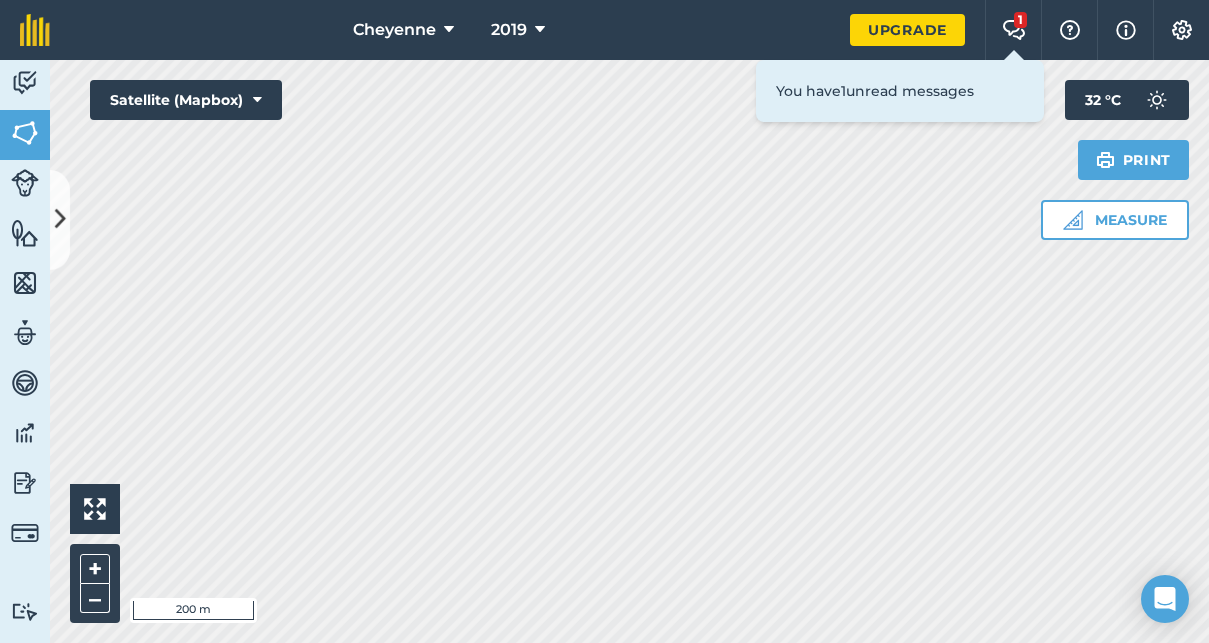click on "Cheyenne 2019 Upgrade 1 Farm Chat Help Info Settings Map printing is not available on our free plan Please upgrade to our Essentials, Plus or Pro plan to access this feature. Activity Fields Livestock Features Maps Team Vehicles Data Reporting Billing Tutorials Tutorials Something went wrong when viewing fields, please refresh the page. Hello i 200 m + – Satellite (Mapbox) Measure Print 32   ° C You have  1  unread messages" at bounding box center (604, 321) 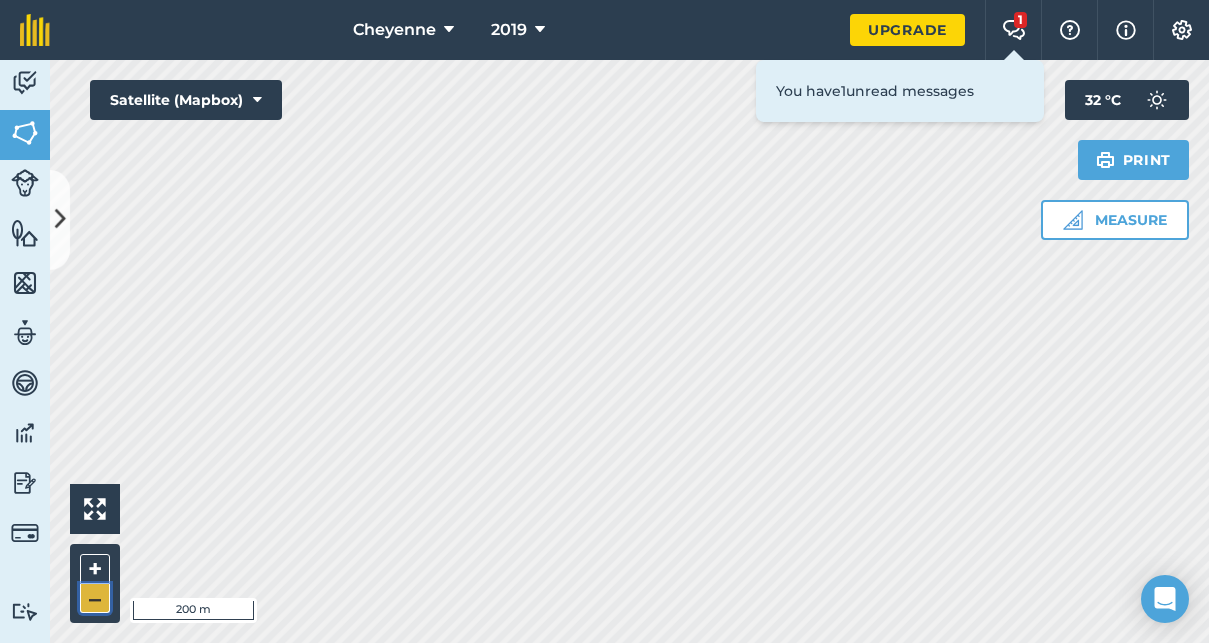 click on "–" at bounding box center [95, 598] 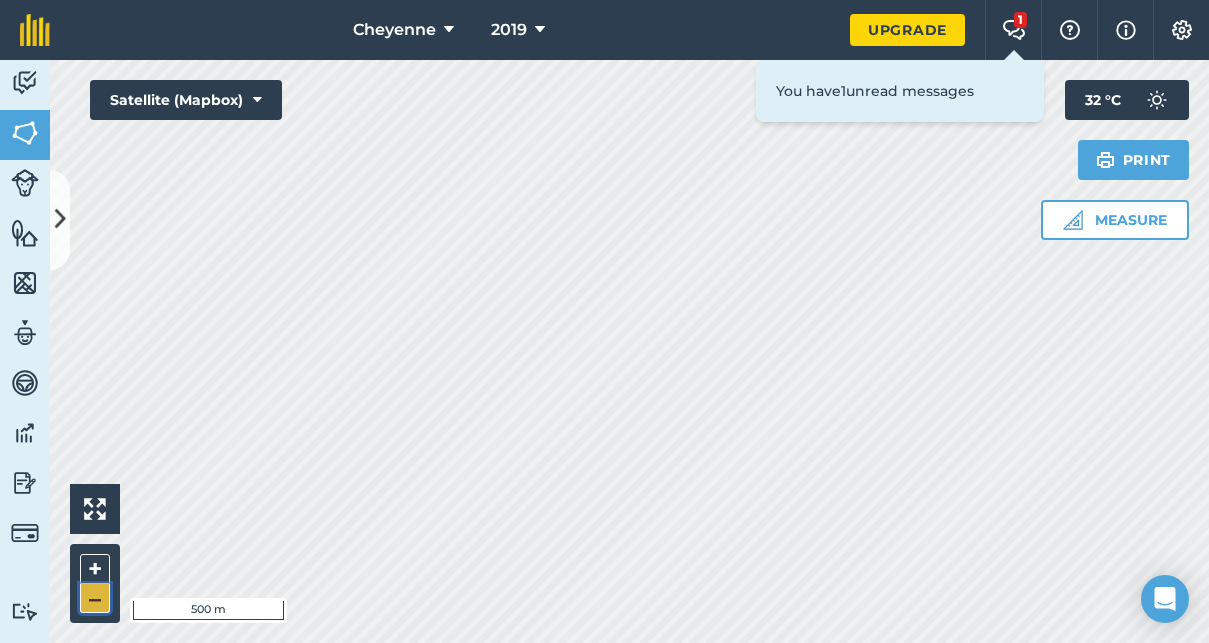 click on "–" at bounding box center (95, 598) 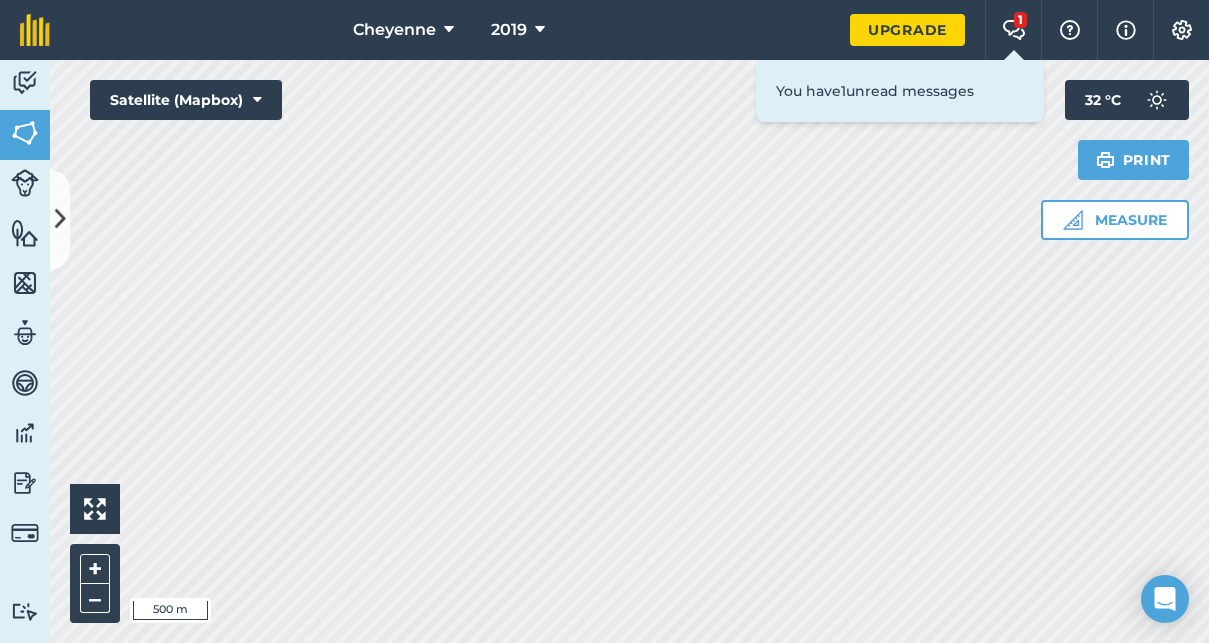 click on "Activity Fields Livestock Features Maps Team Vehicles Data Reporting Billing Tutorials Tutorials Something went wrong when viewing fields, please refresh the page. Hello i 500 m + – Satellite (Mapbox) Measure Print 32   ° C You have  1  unread messages" at bounding box center (604, 351) 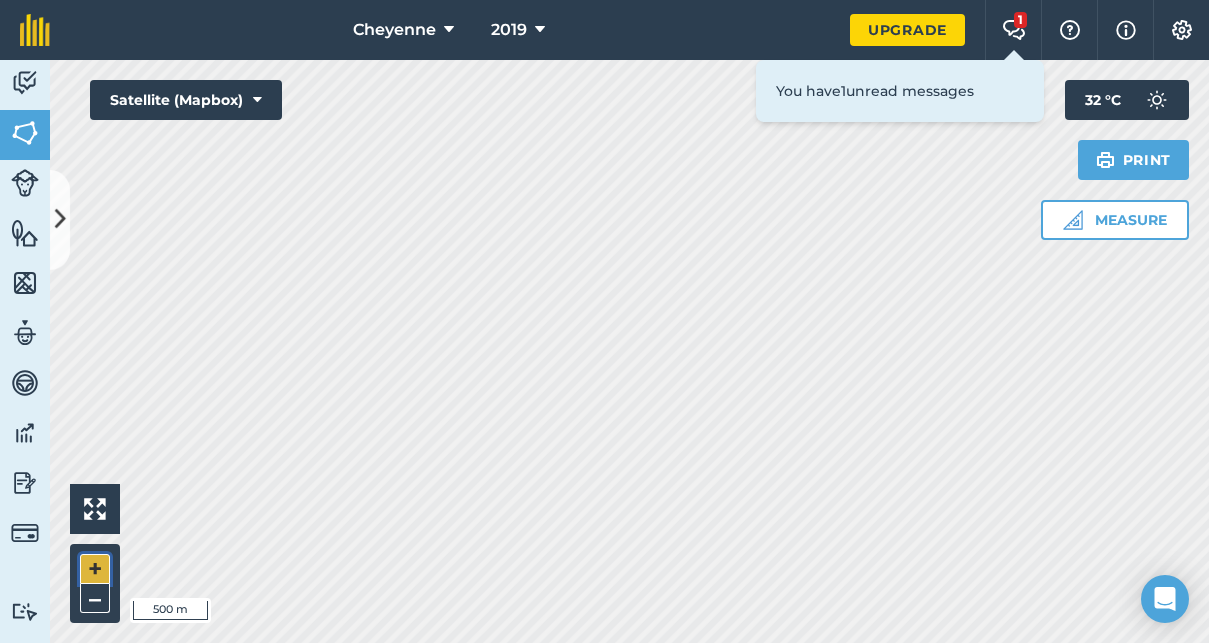 click on "+" at bounding box center [95, 569] 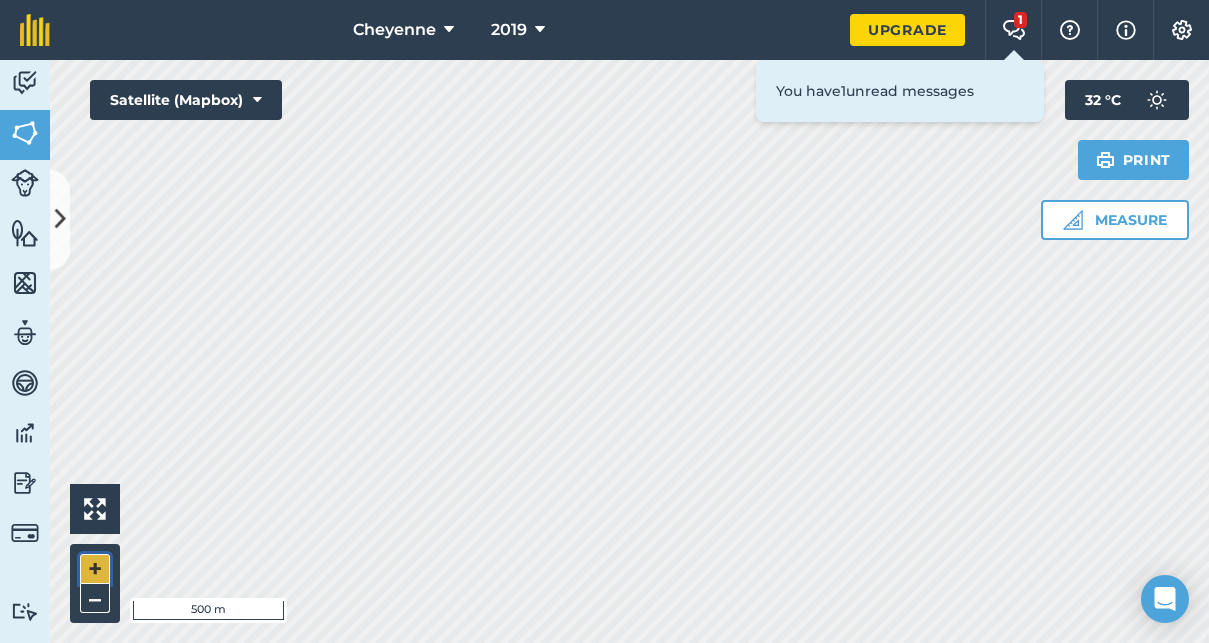 click on "+" at bounding box center [95, 569] 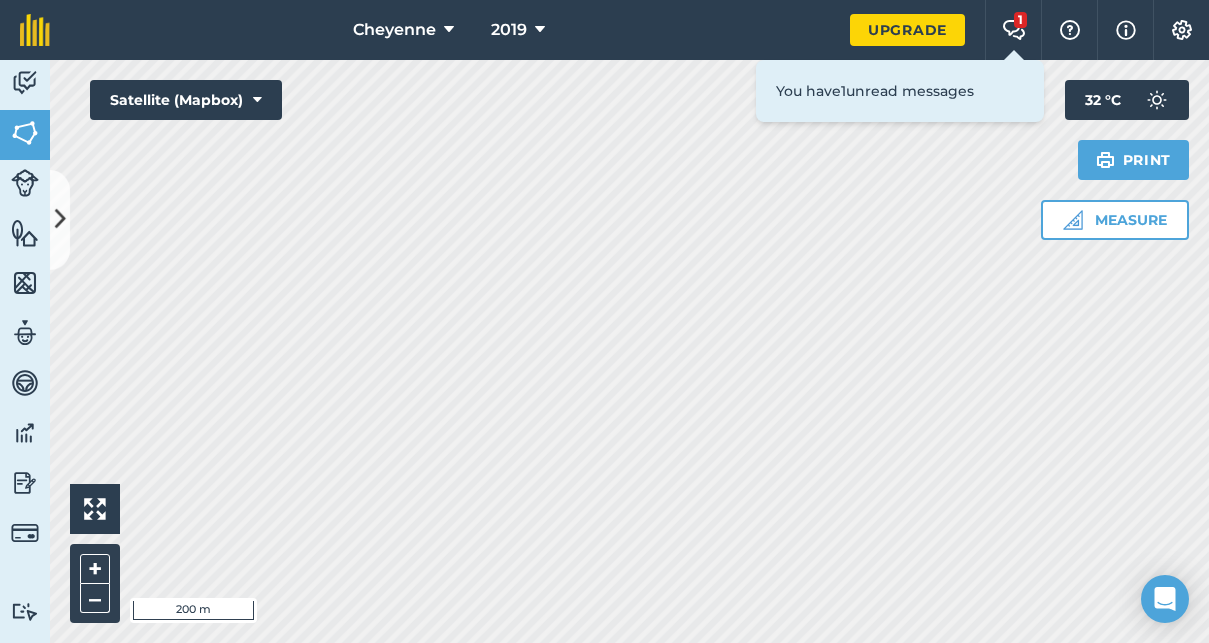 click on "Cheyenne 2019 Upgrade 1 Farm Chat Help Info Settings Map printing is not available on our free plan Please upgrade to our Essentials, Plus or Pro plan to access this feature. Activity Fields Livestock Features Maps Team Vehicles Data Reporting Billing Tutorials Tutorials Something went wrong when viewing fields, please refresh the page. Hello i 200 m + – Satellite (Mapbox) Measure Print 32   ° C You have  1  unread messages" at bounding box center (604, 321) 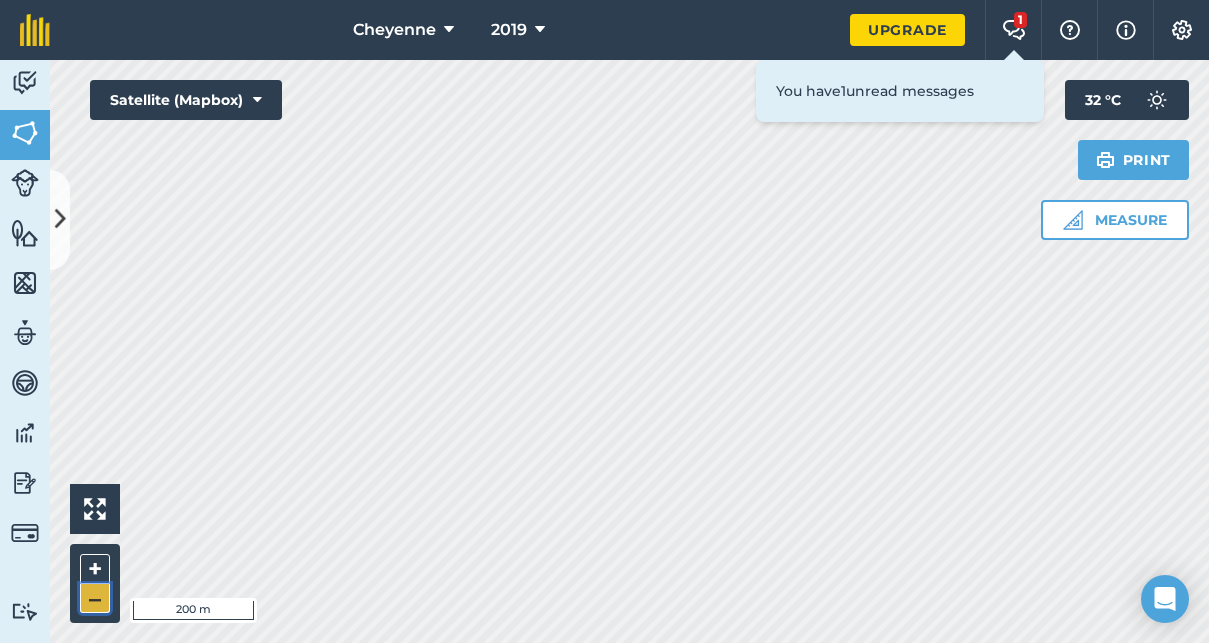 click on "–" at bounding box center (95, 598) 